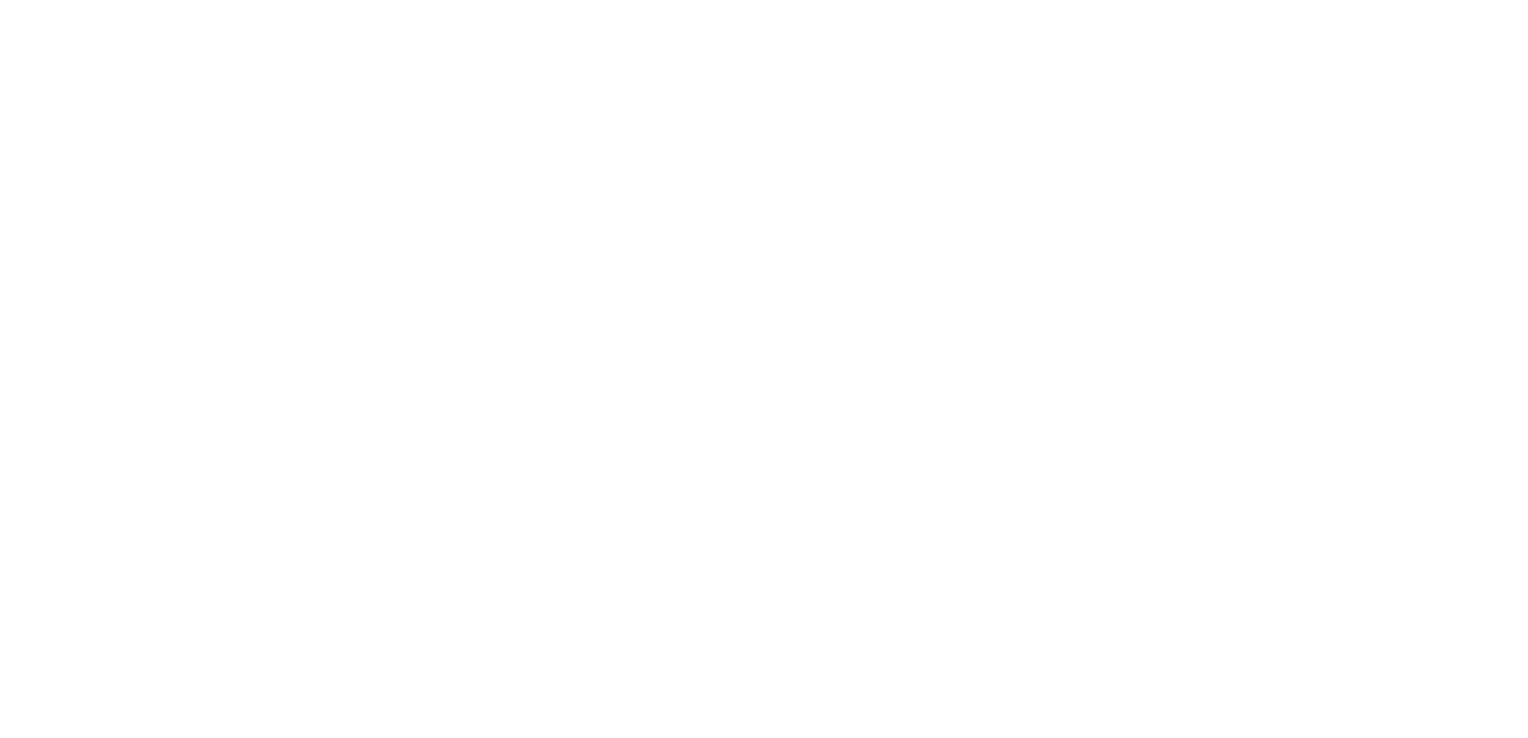 scroll, scrollTop: 0, scrollLeft: 0, axis: both 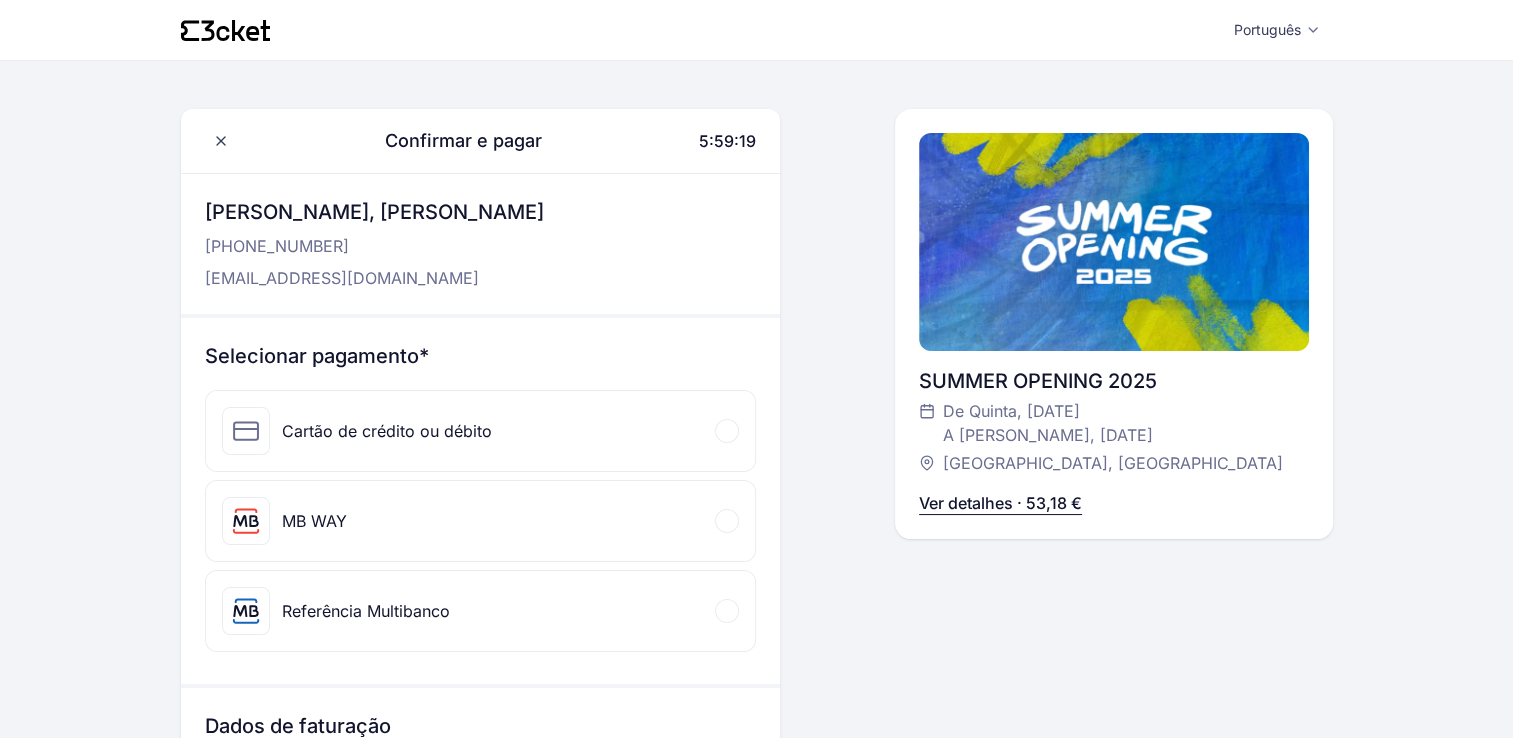 click on "Referência Multibanco" at bounding box center (366, 611) 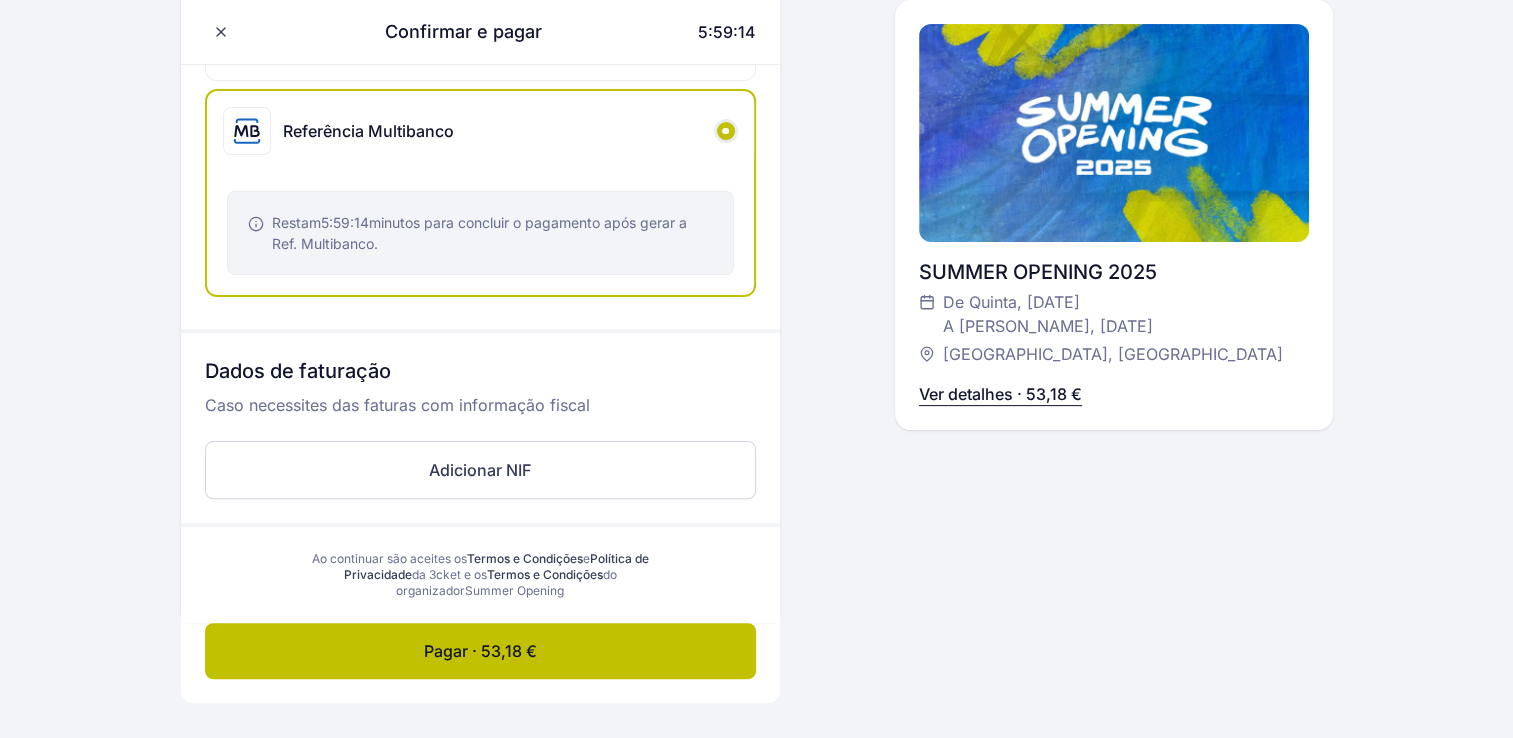 scroll, scrollTop: 484, scrollLeft: 0, axis: vertical 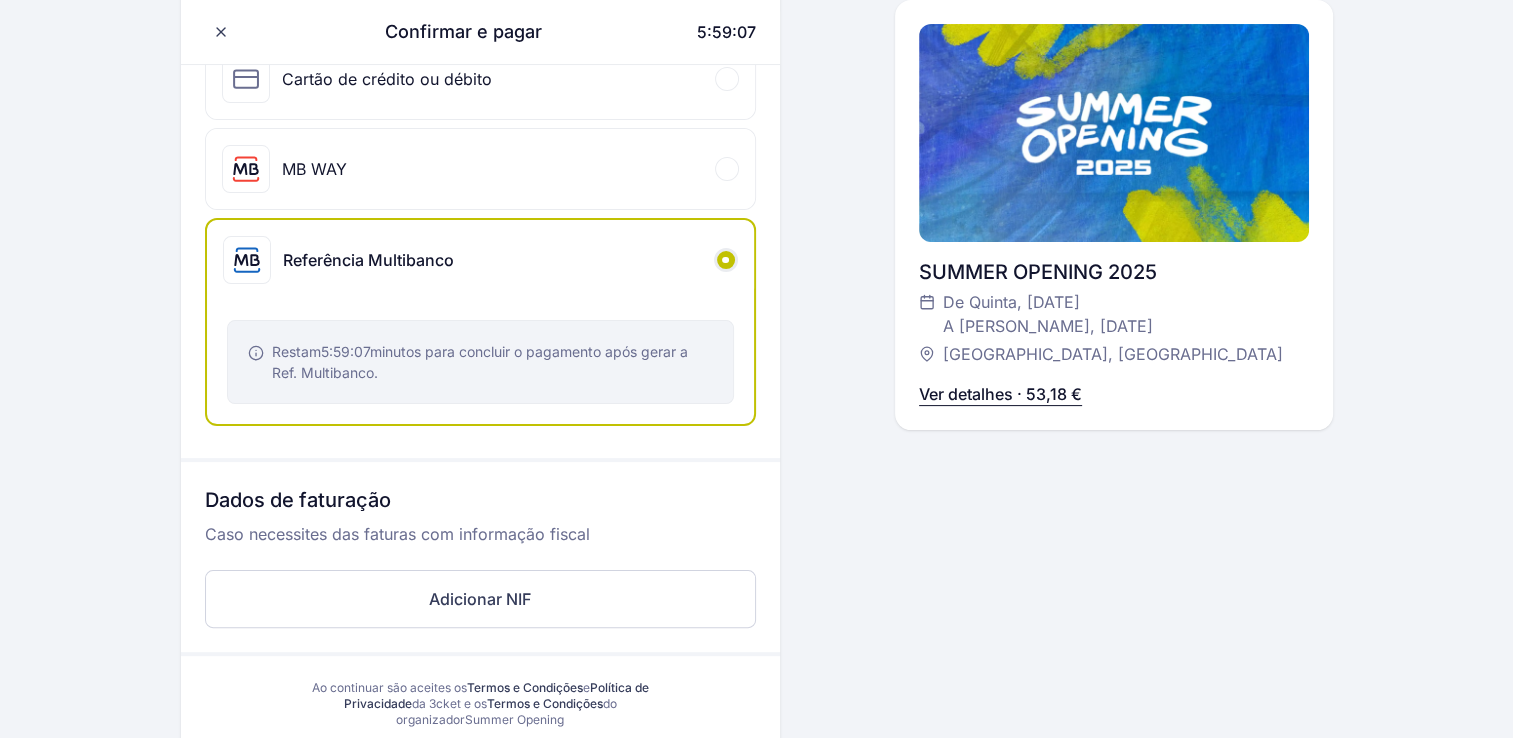drag, startPoint x: 1500, startPoint y: 522, endPoint x: 1499, endPoint y: 469, distance: 53.009434 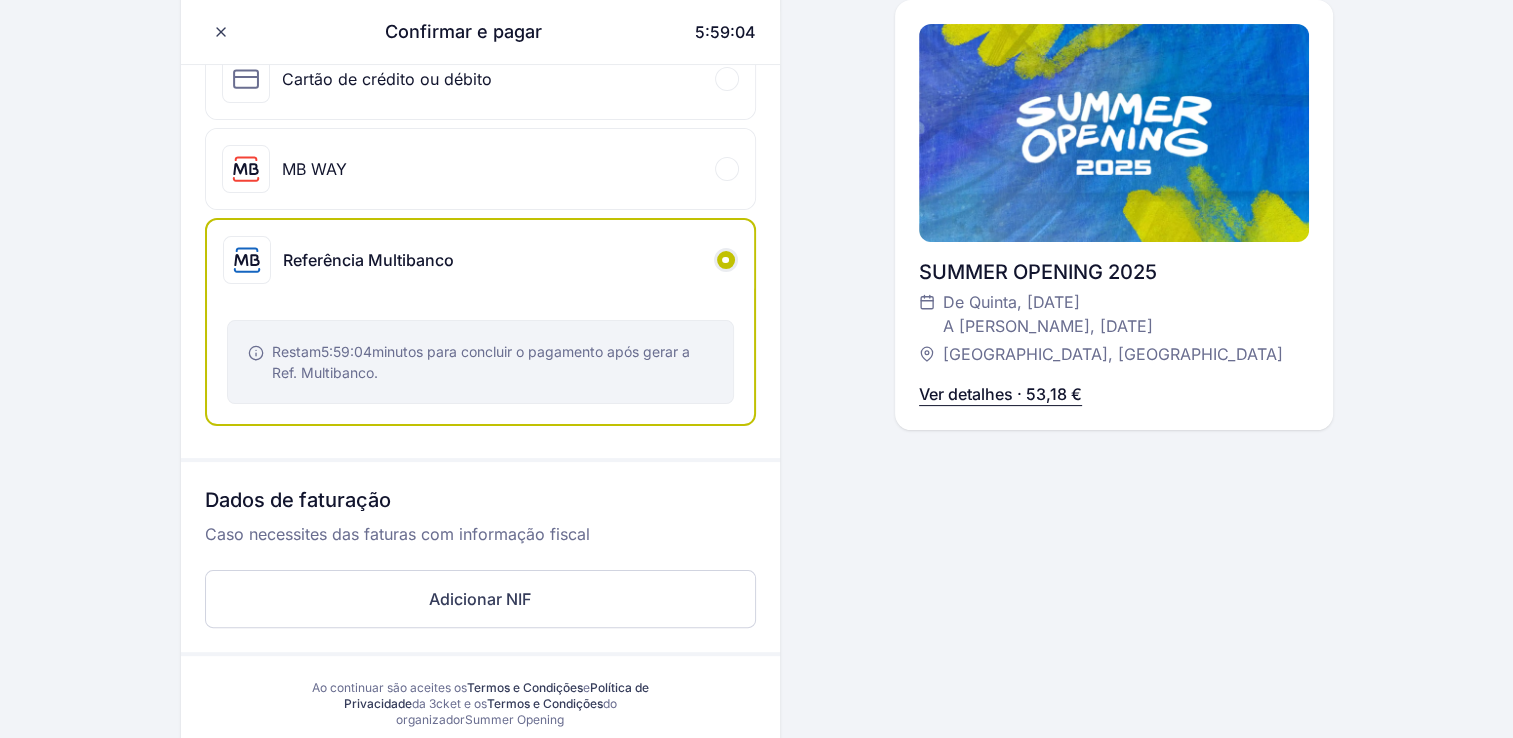 click on "Restam  5:59:04  minutos para concluir o pagamento após gerar a Ref. Multibanco." at bounding box center (481, 362) 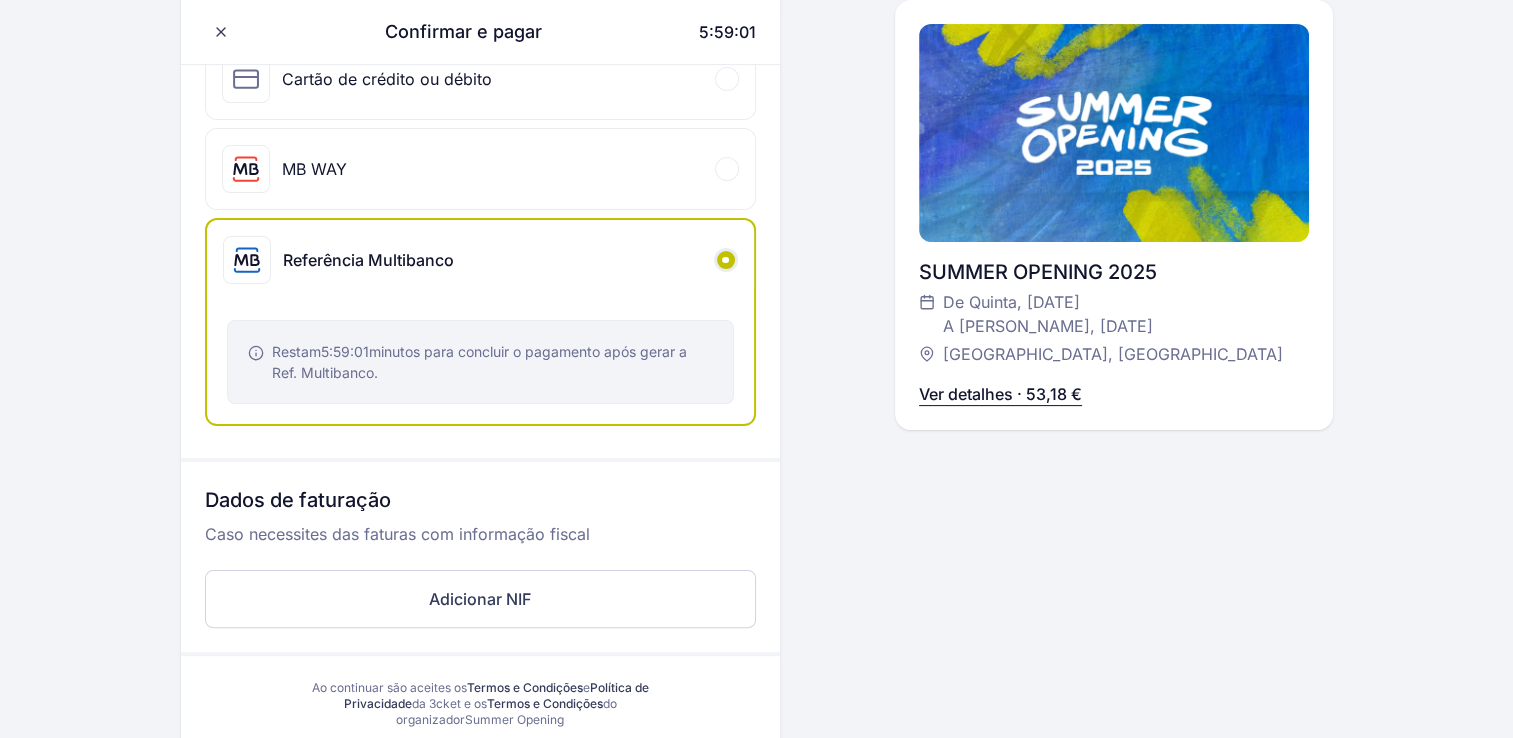 click on "Referência Multibanco" at bounding box center (368, 260) 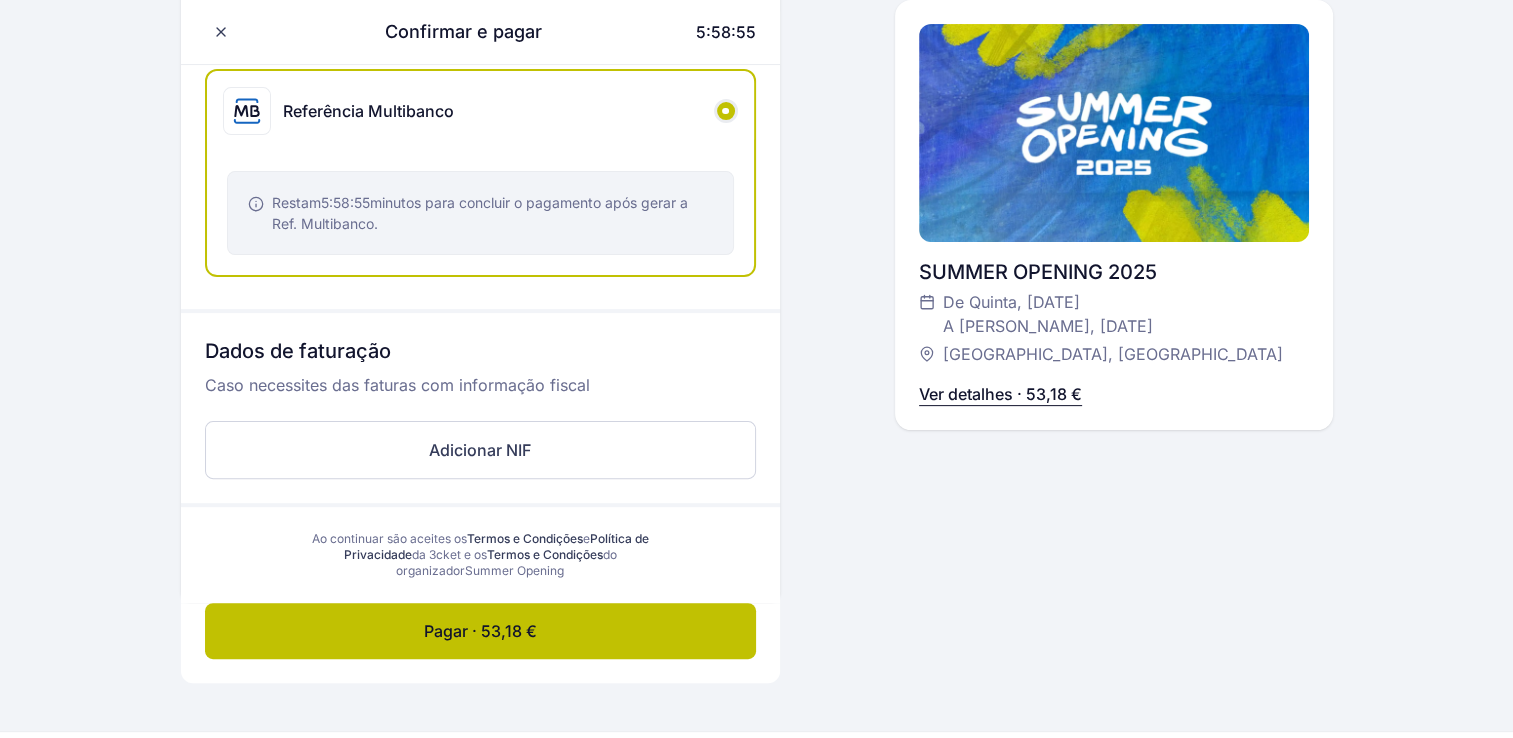 scroll, scrollTop: 528, scrollLeft: 0, axis: vertical 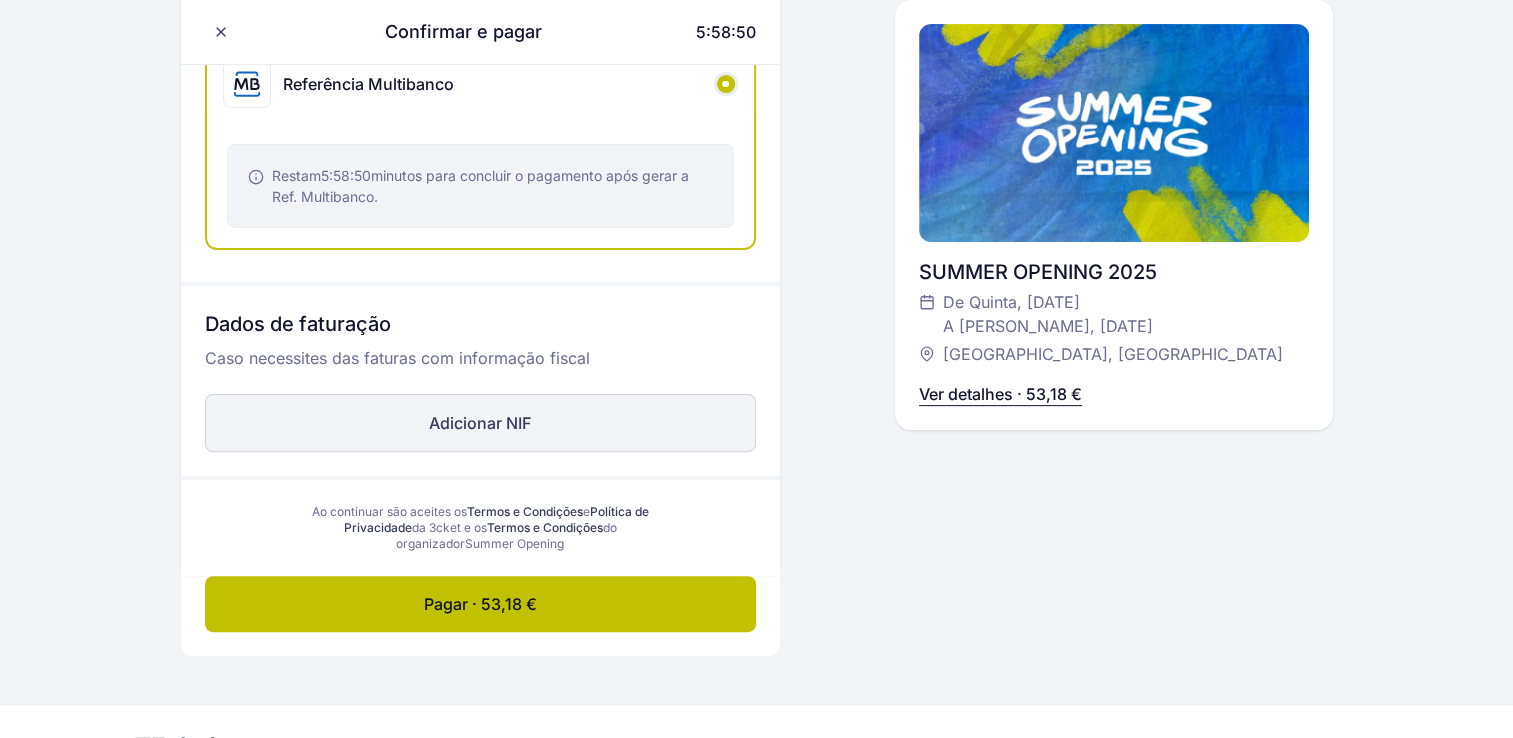 click on "Adicionar NIF" at bounding box center (480, 423) 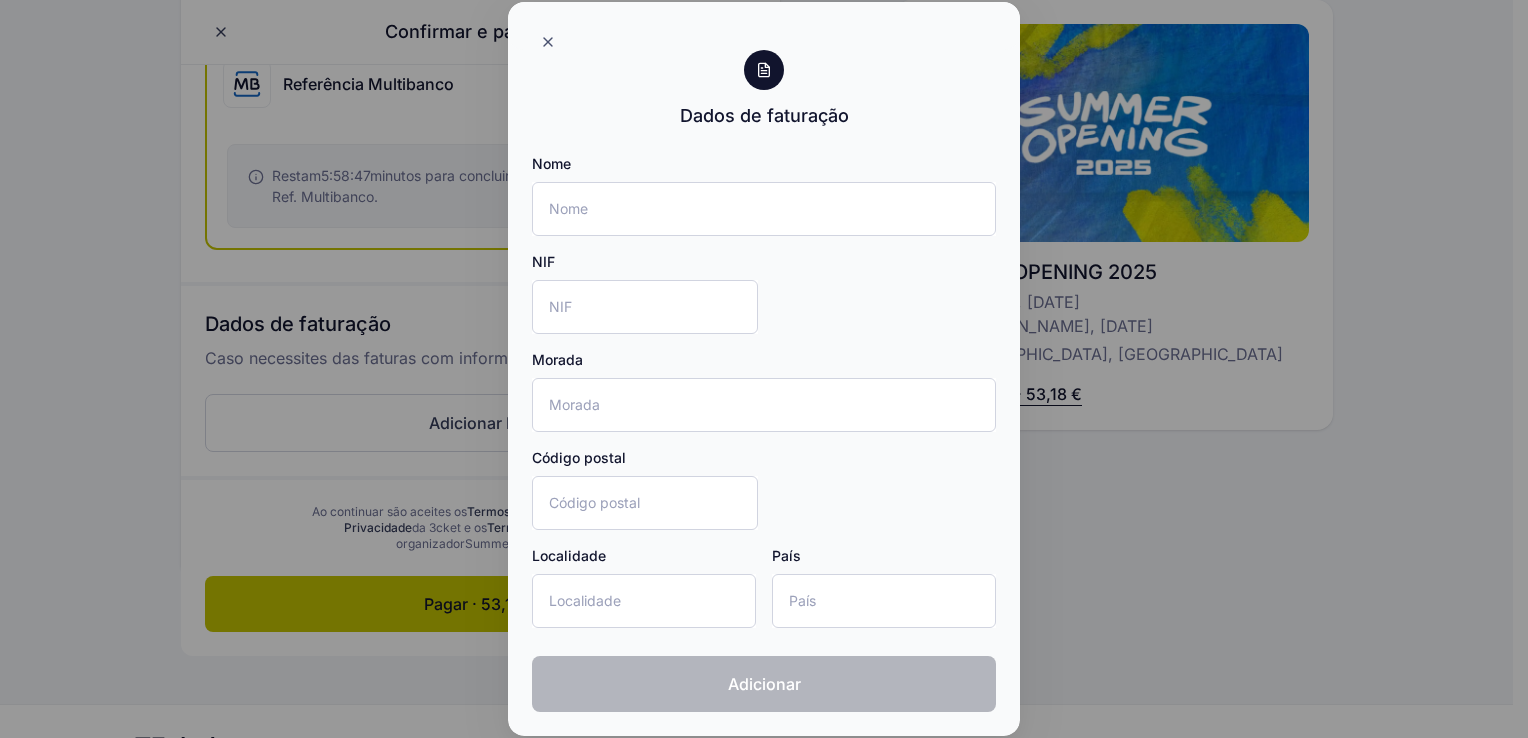click at bounding box center (764, 369) 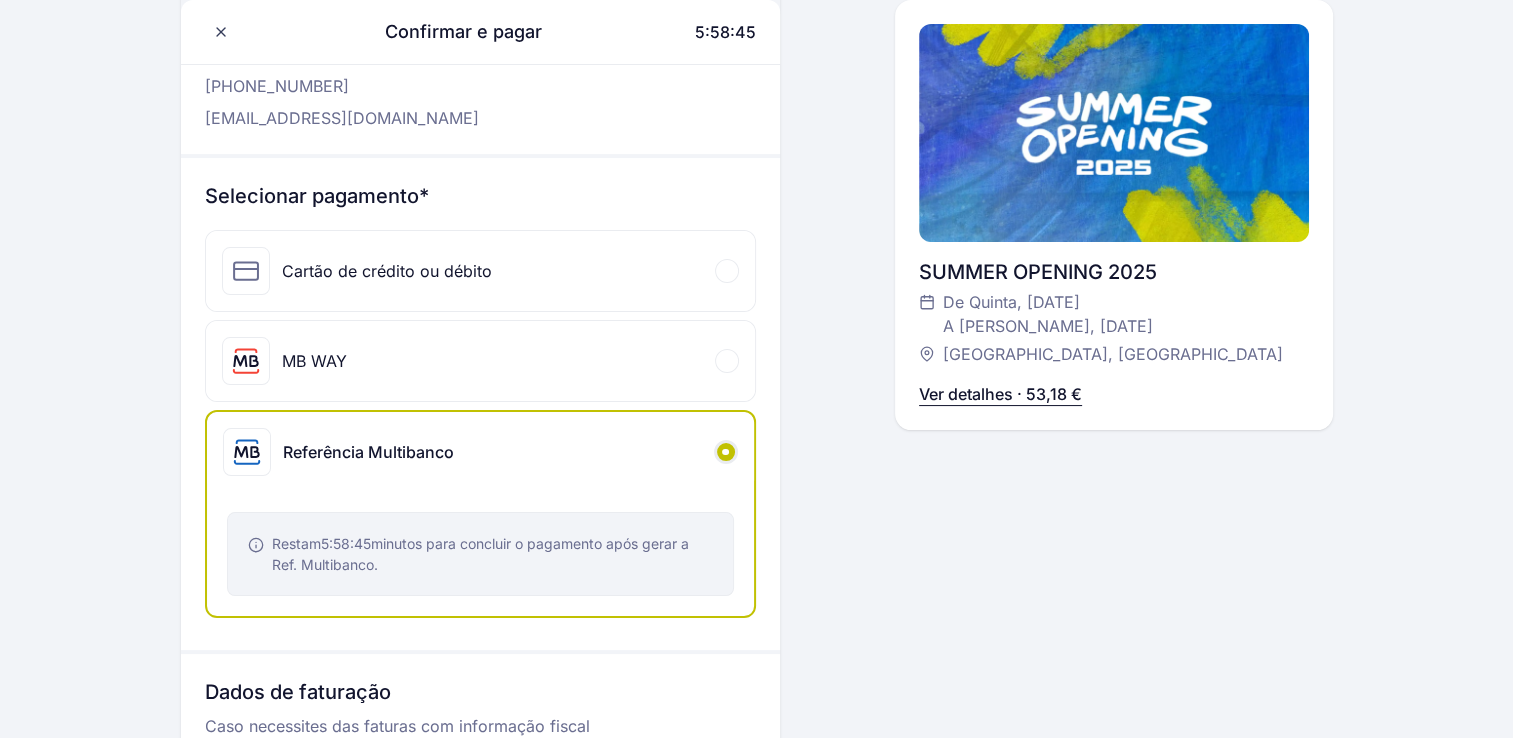 scroll, scrollTop: 159, scrollLeft: 0, axis: vertical 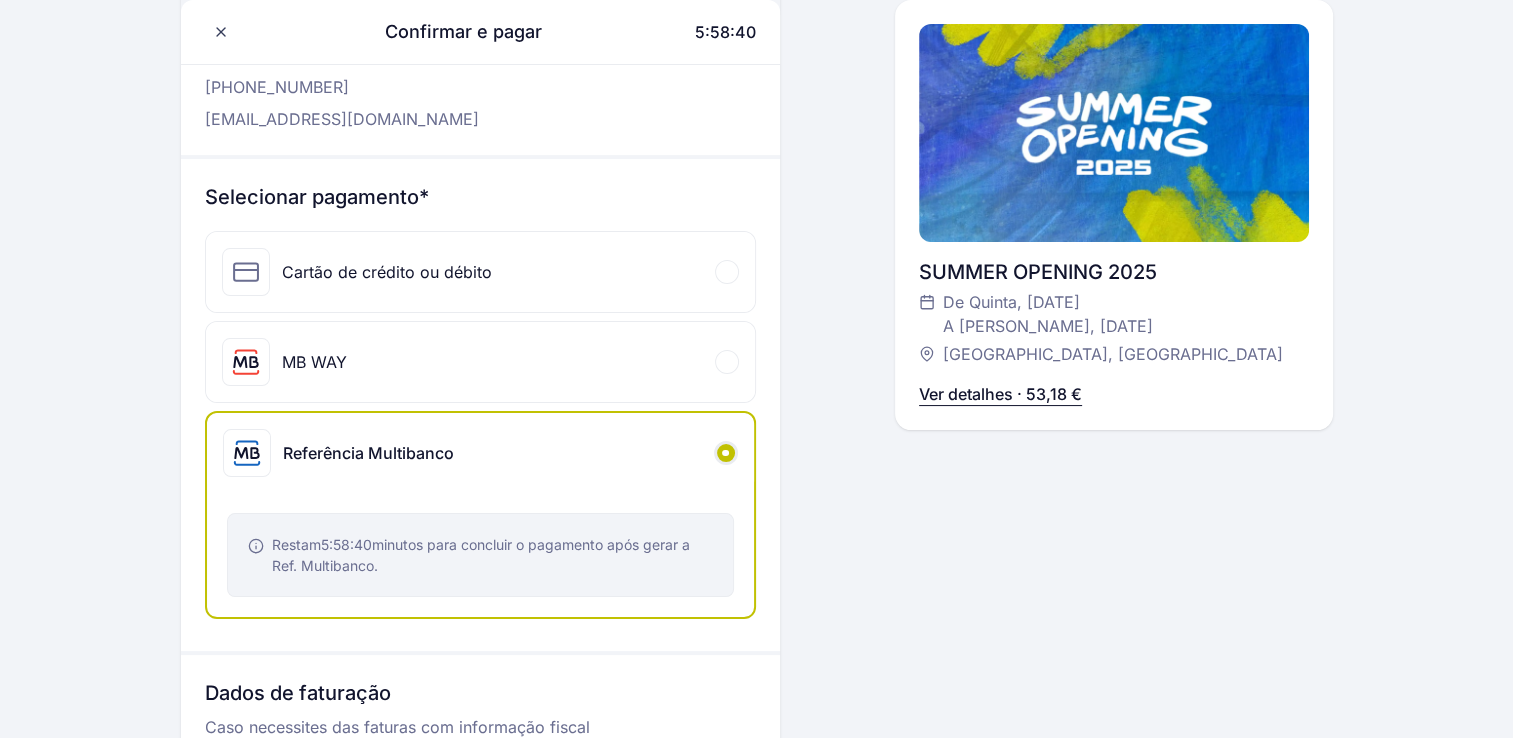 click on "Referência Multibanco" at bounding box center [368, 453] 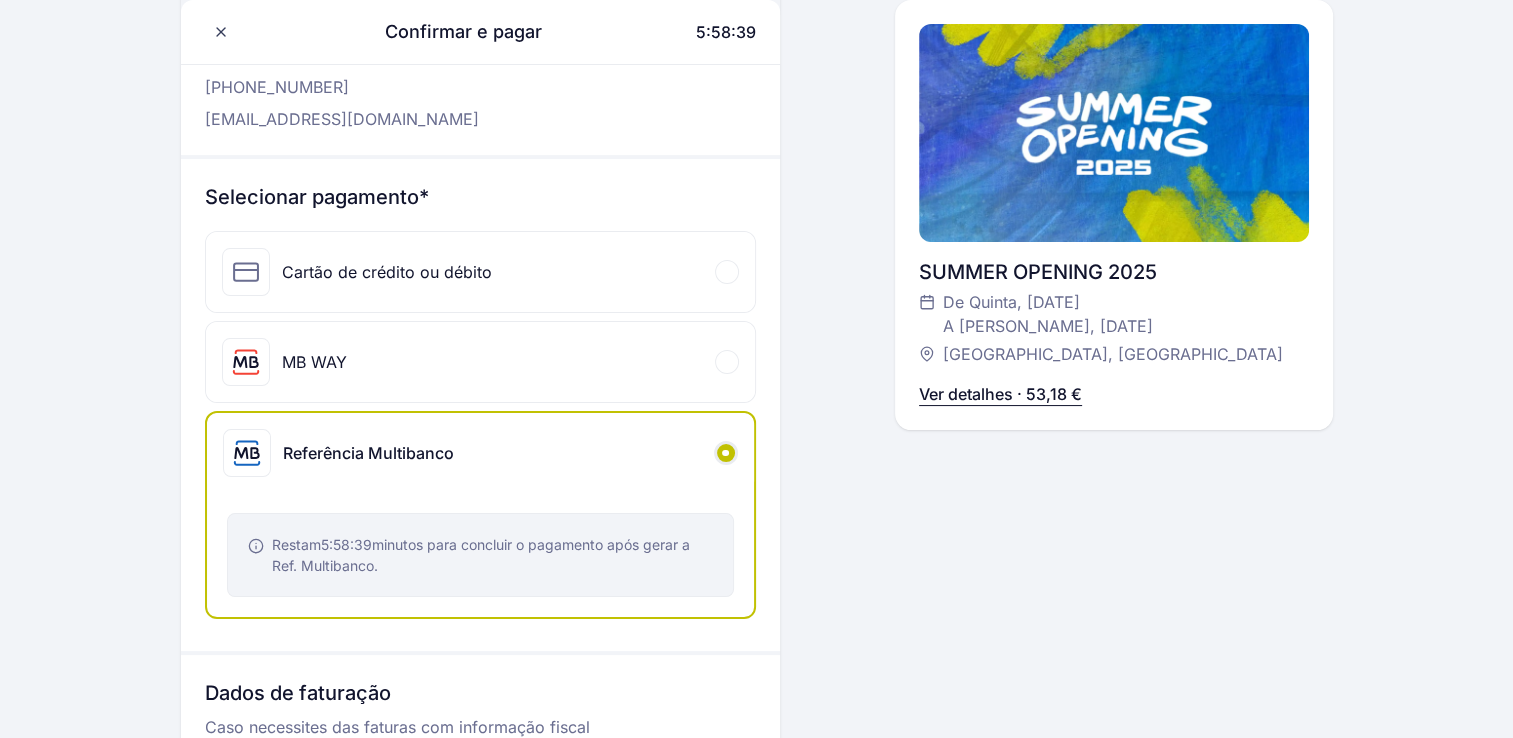 click on "Referência Multibanco" at bounding box center (368, 453) 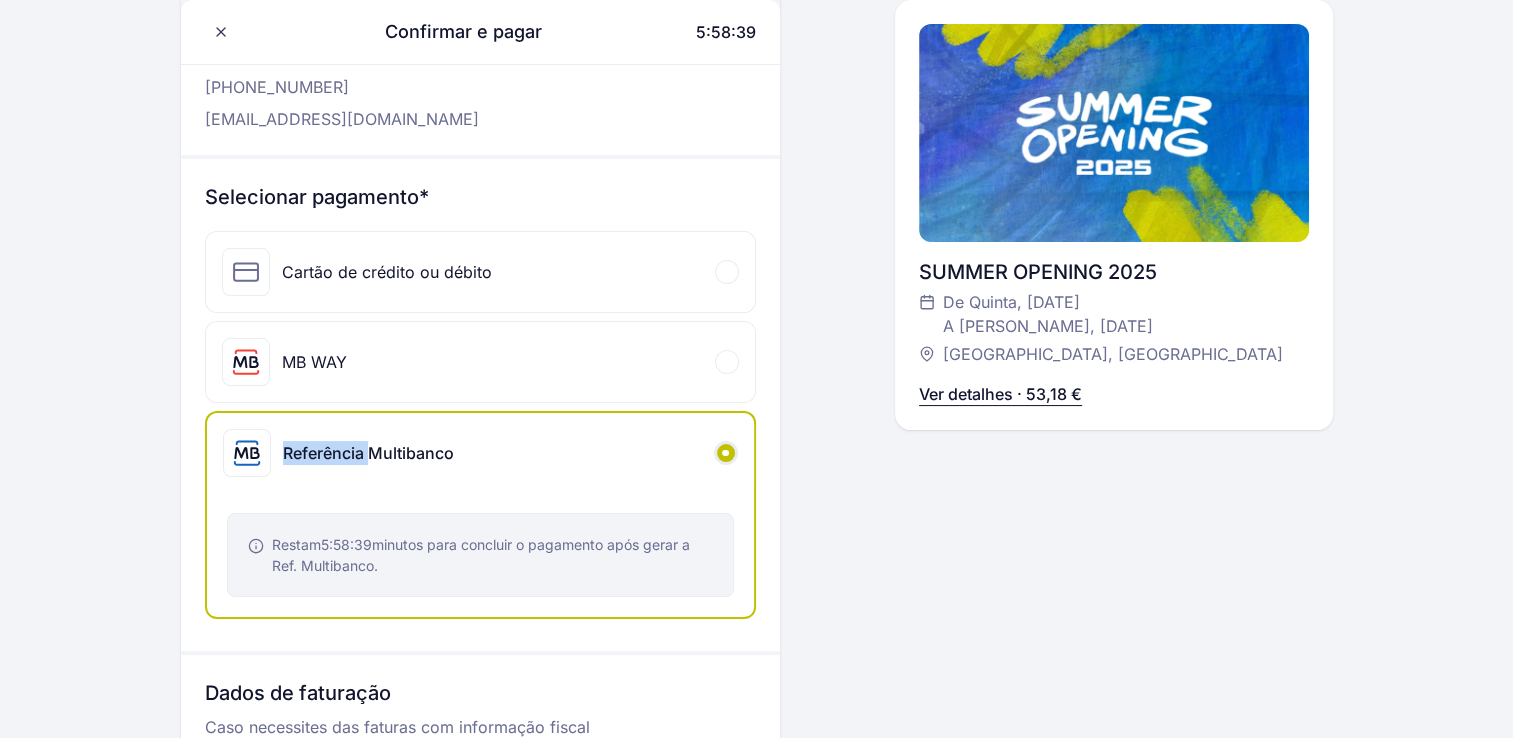 click on "Referência Multibanco" at bounding box center (368, 453) 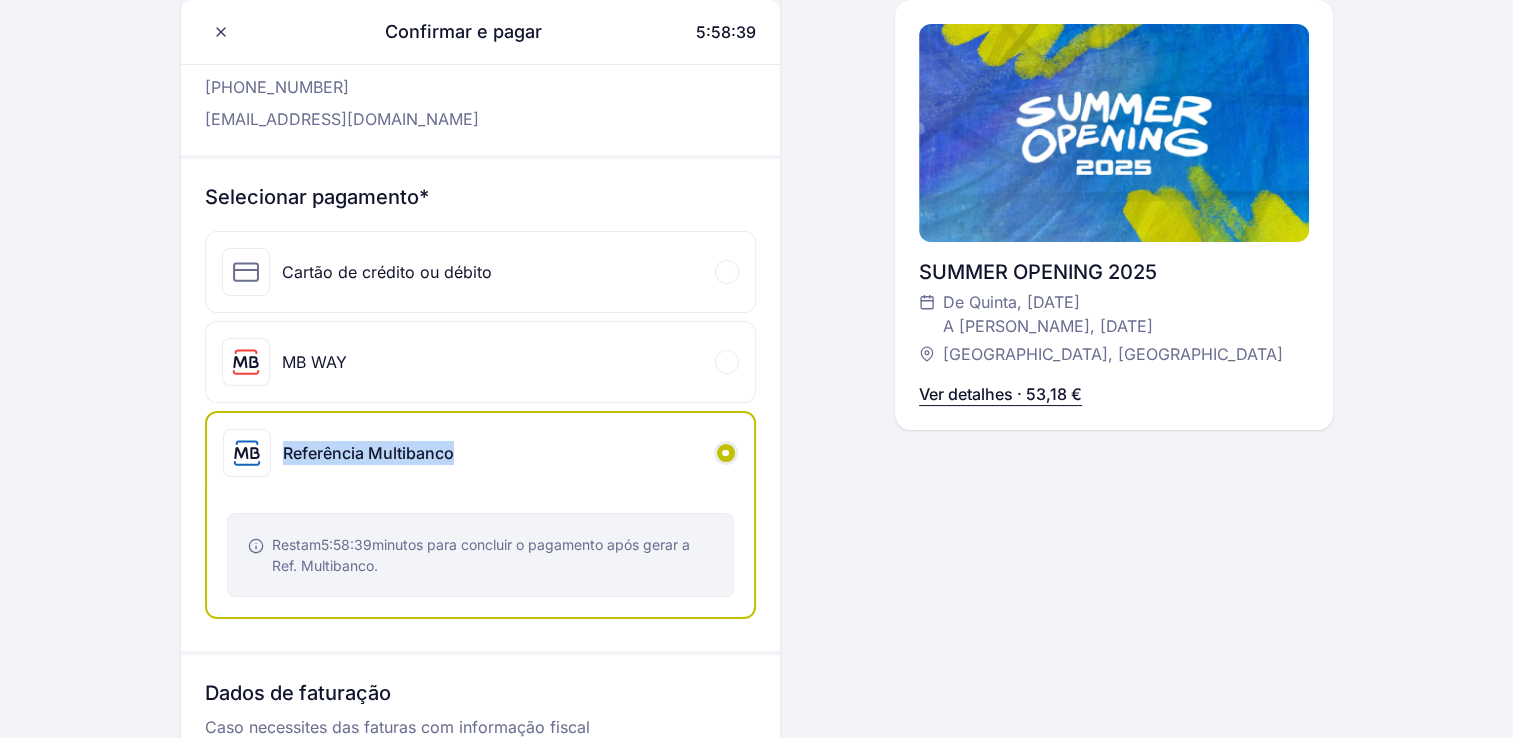 click on "Referência Multibanco" at bounding box center (368, 453) 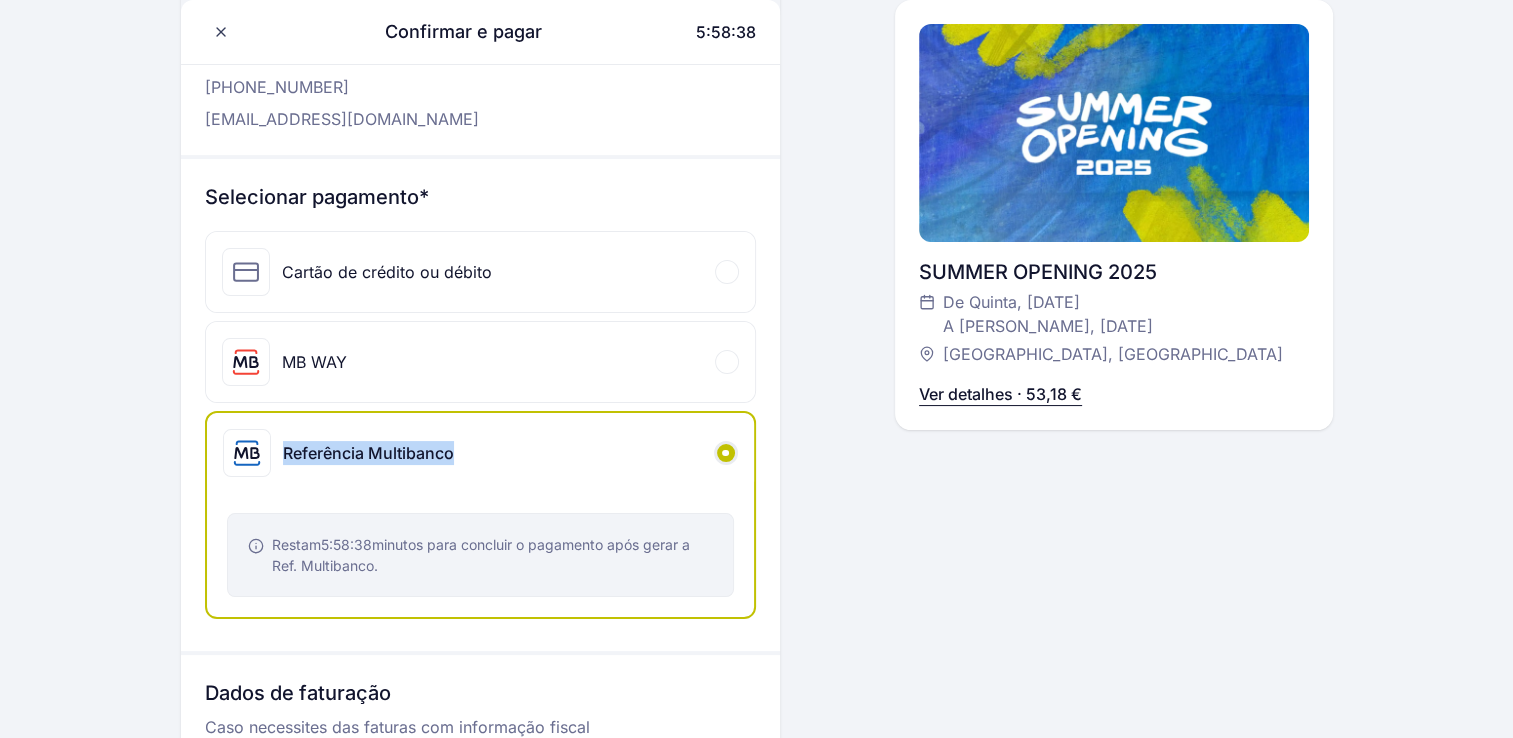click on "Referência Multibanco" at bounding box center [368, 453] 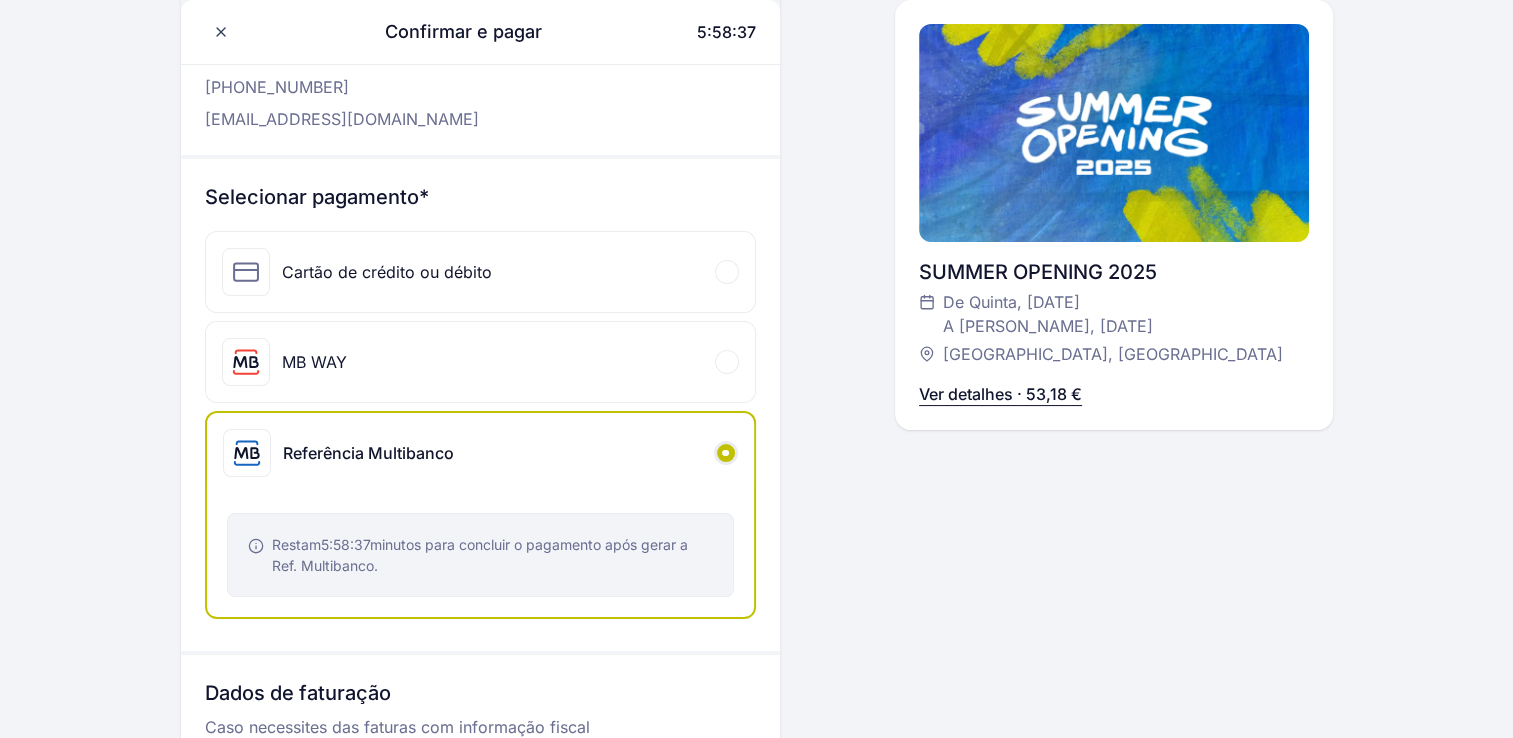 drag, startPoint x: 342, startPoint y: 450, endPoint x: 442, endPoint y: 258, distance: 216.48094 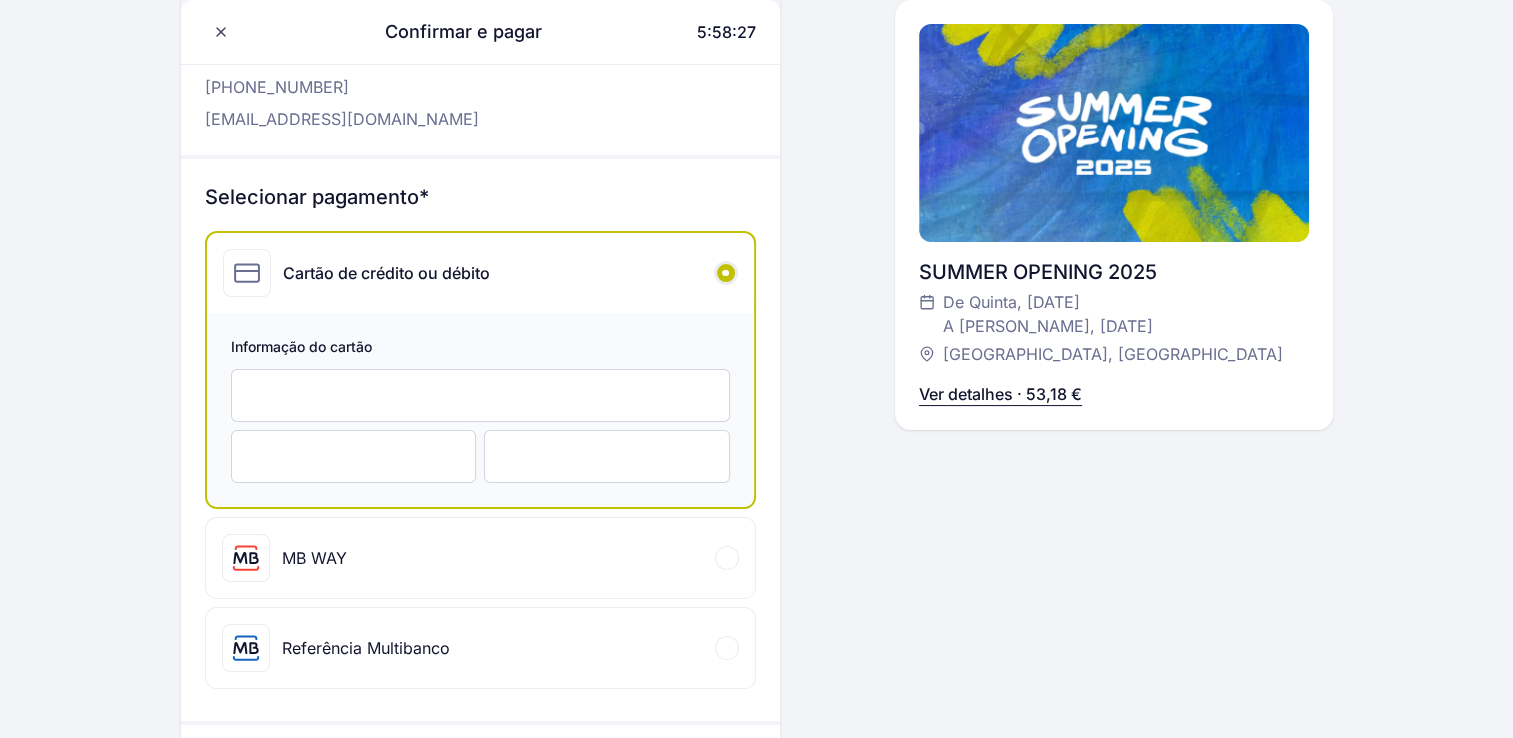 scroll, scrollTop: 0, scrollLeft: 0, axis: both 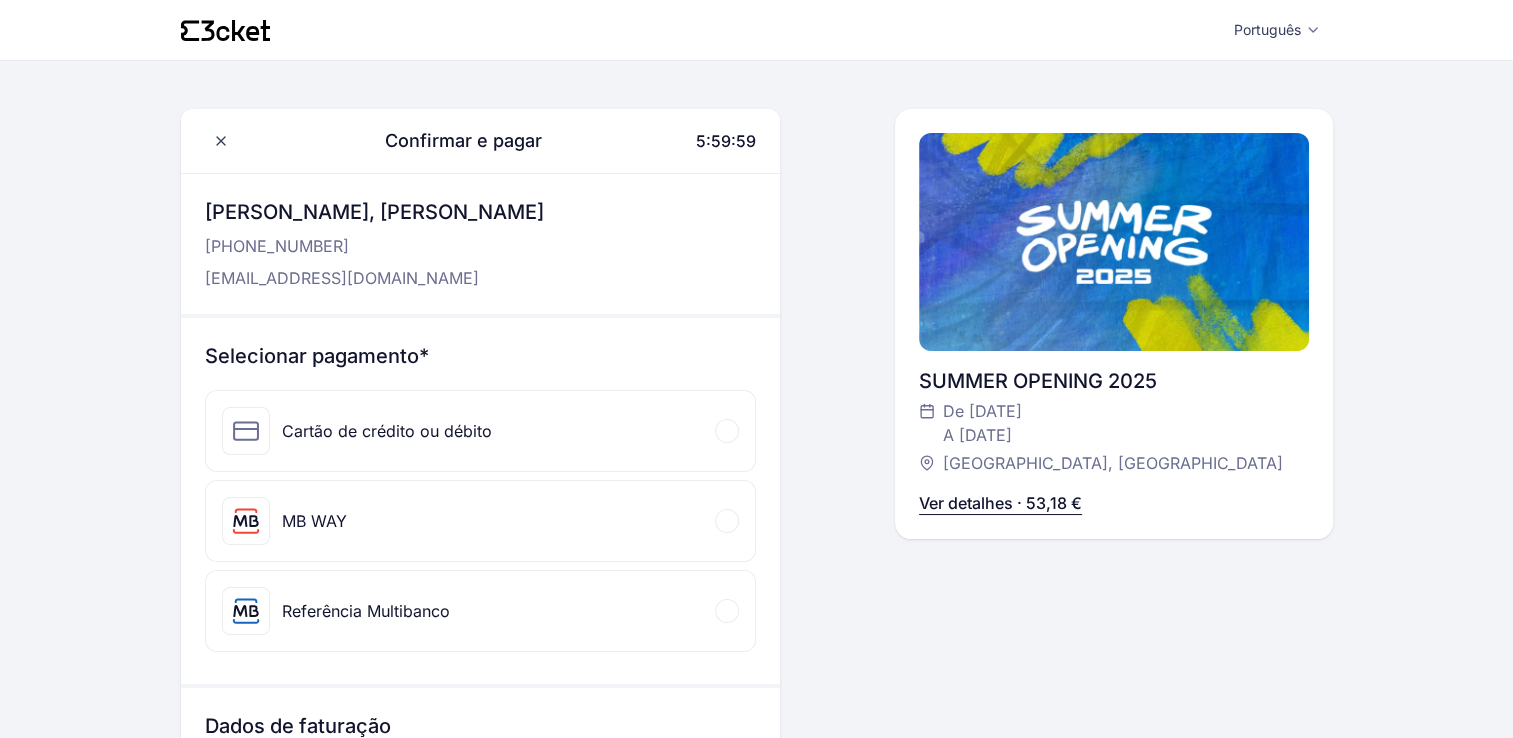 click on "Confirmar e pagar 5:59:59 [PERSON_NAME], [PERSON_NAME] [PHONE_NUMBER] [EMAIL_ADDRESS][DOMAIN_NAME] SUMMER OPENING 2025
De [DATE] A [DATE]
[GEOGRAPHIC_DATA], [GEOGRAPHIC_DATA] Ver detalhes · 53,18 € Ver detalhes · 53,18 €" at bounding box center (1114, 543) 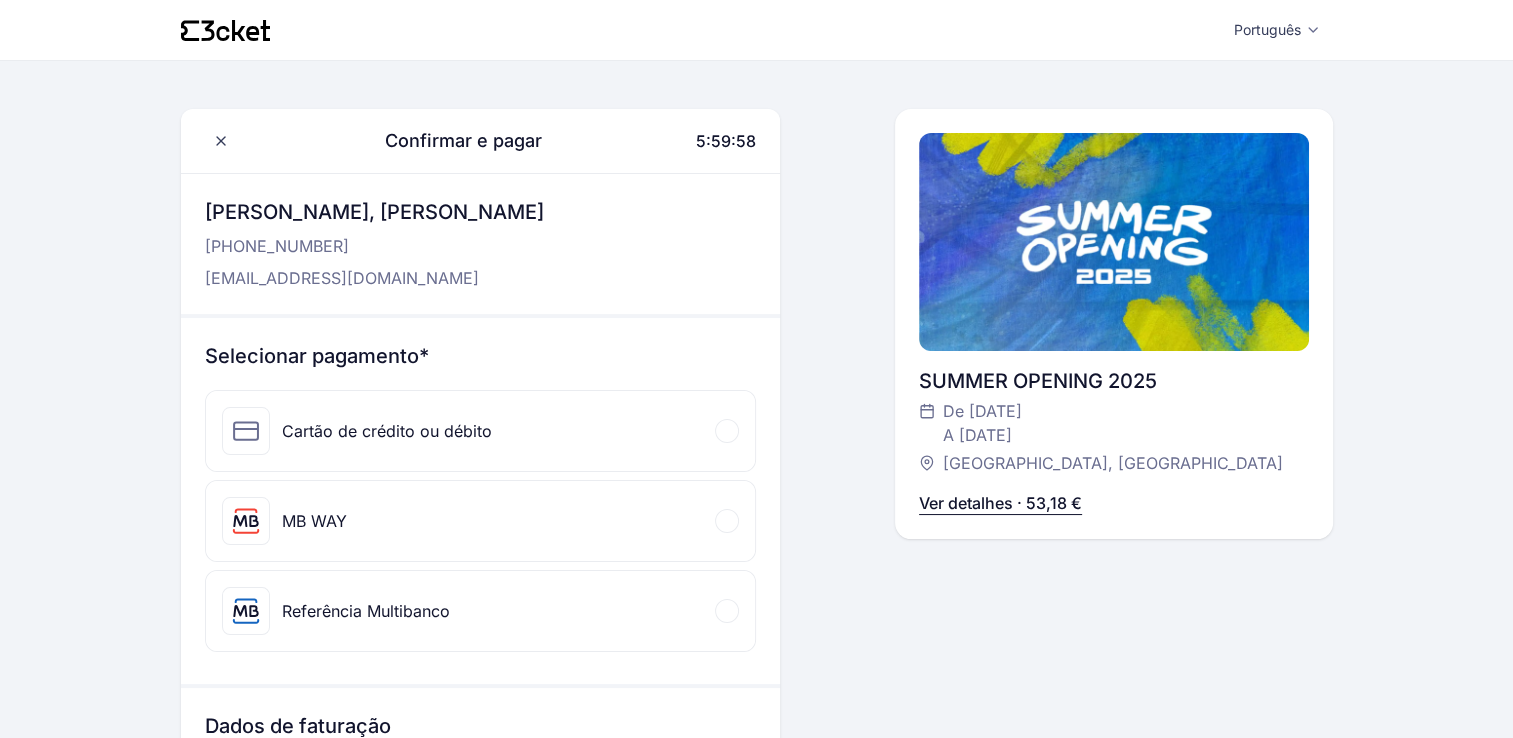 click on "Confirmar e pagar 5:59:58 Olá, Ana Andrade +351 938 932 232 filiparubina@hotmail.com SUMMER OPENING 2025
De Quinta, 17 jul A Domingo, 20 jul
Parque de Santa Catarina, Madeira Ver detalhes · 53,18 € Ver detalhes · 53,18 €" at bounding box center (1114, 543) 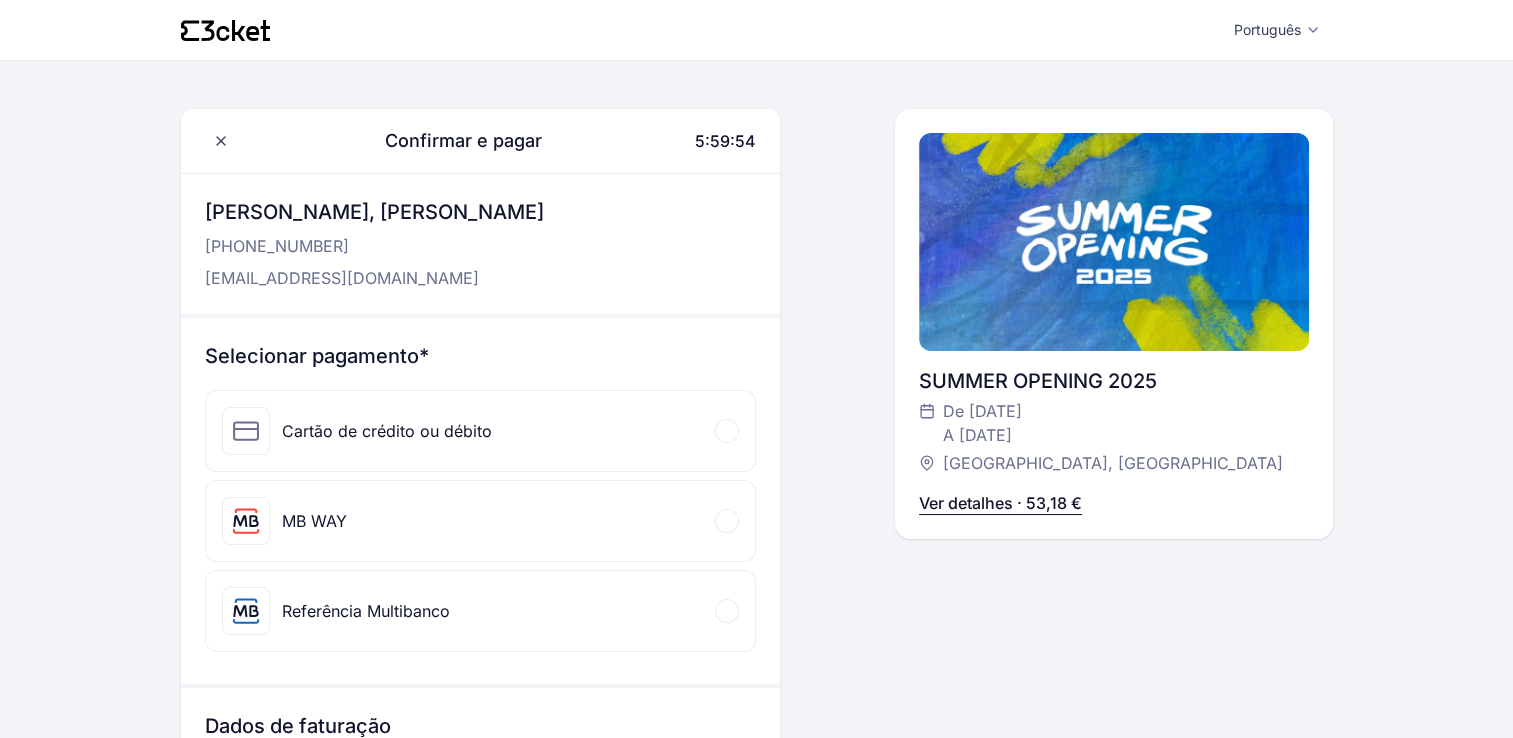 click on "Cartão de crédito ou débito" at bounding box center [480, 431] 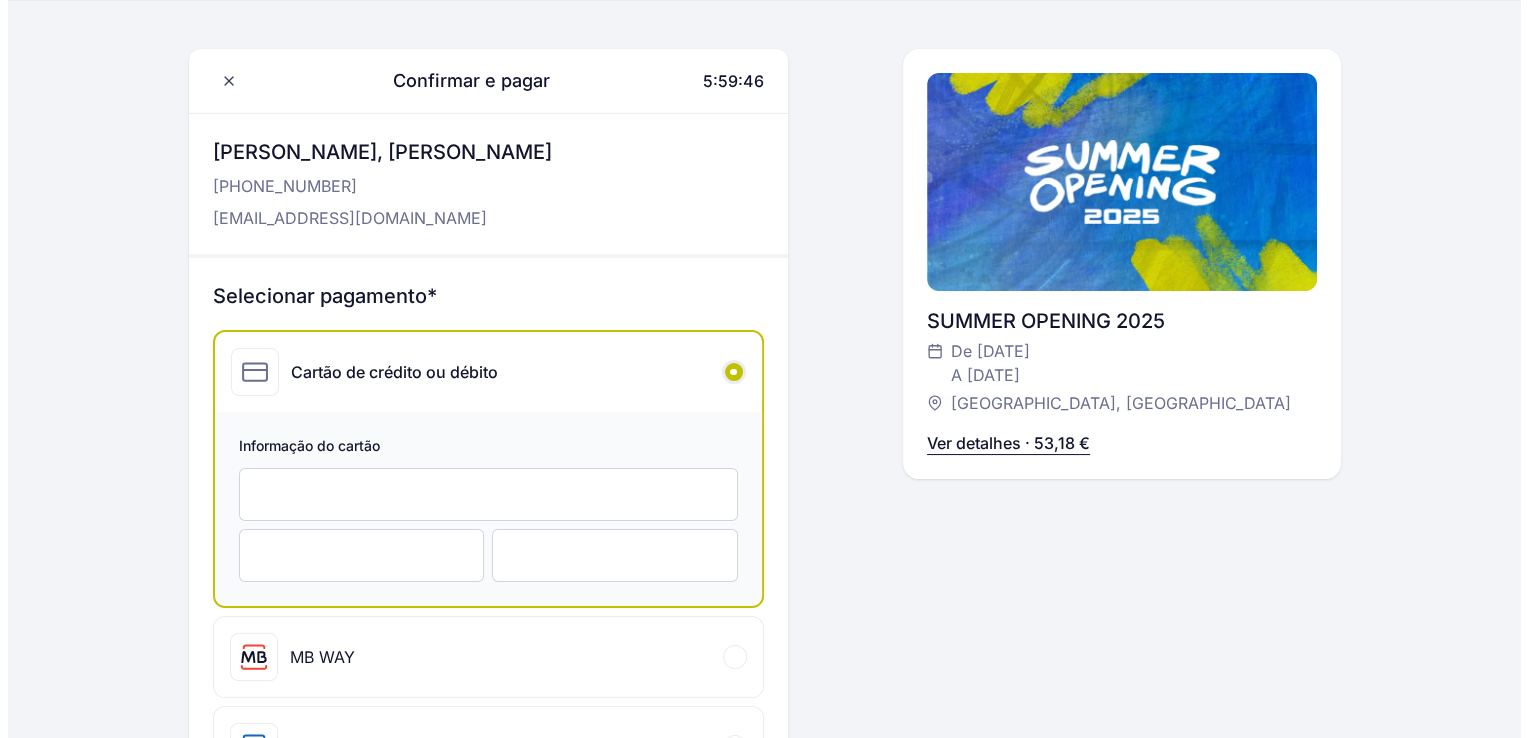 scroll, scrollTop: 0, scrollLeft: 0, axis: both 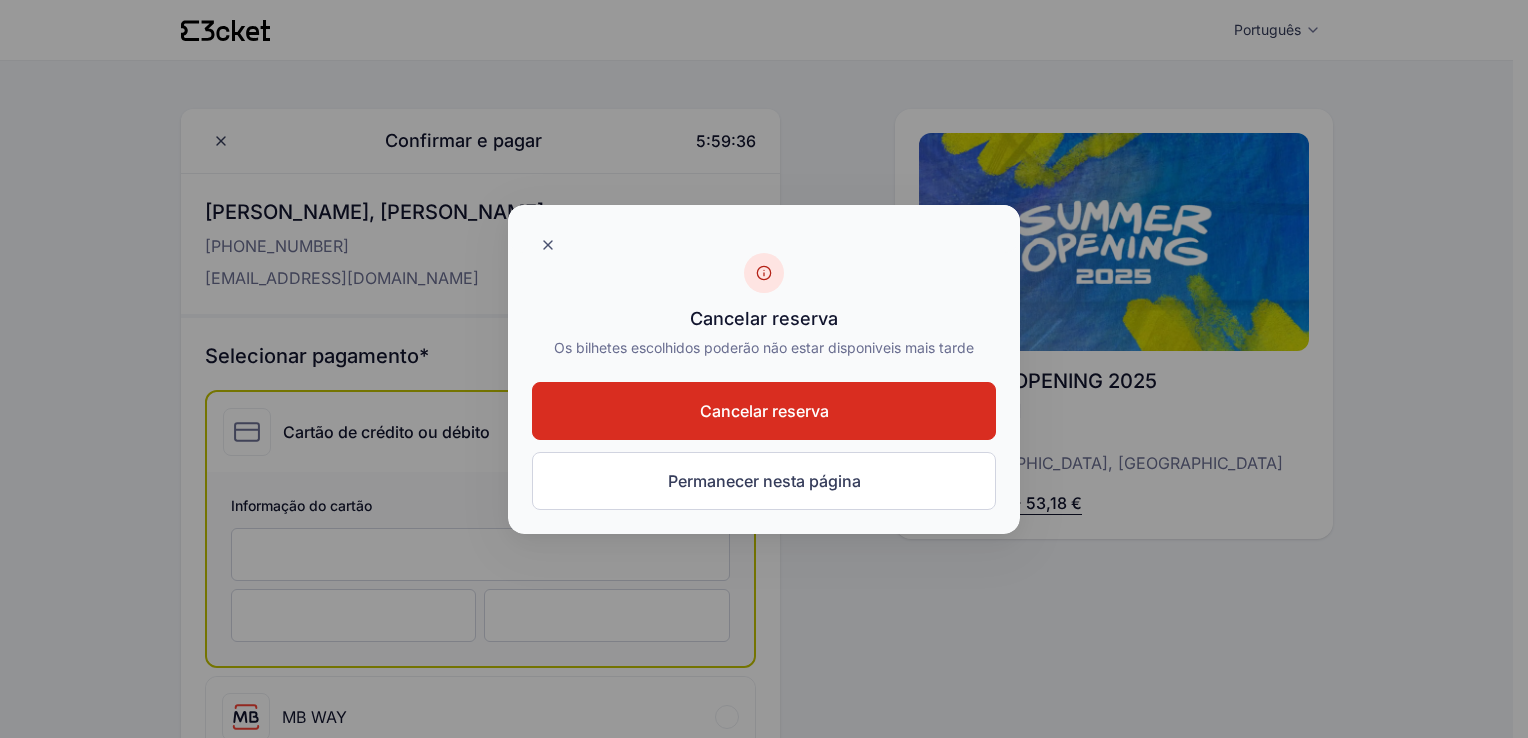 click on "Cancelar reserva" at bounding box center [764, 411] 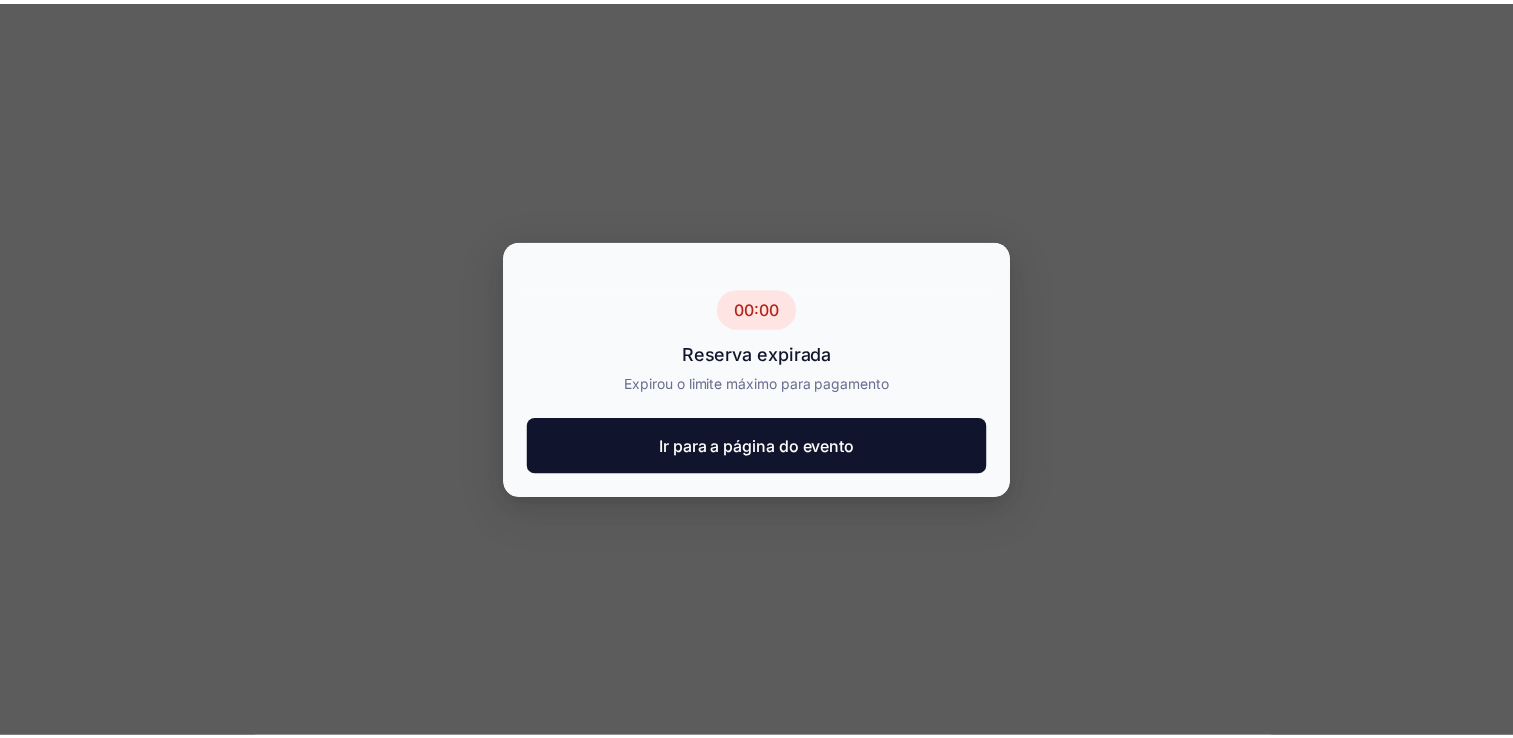scroll, scrollTop: 0, scrollLeft: 0, axis: both 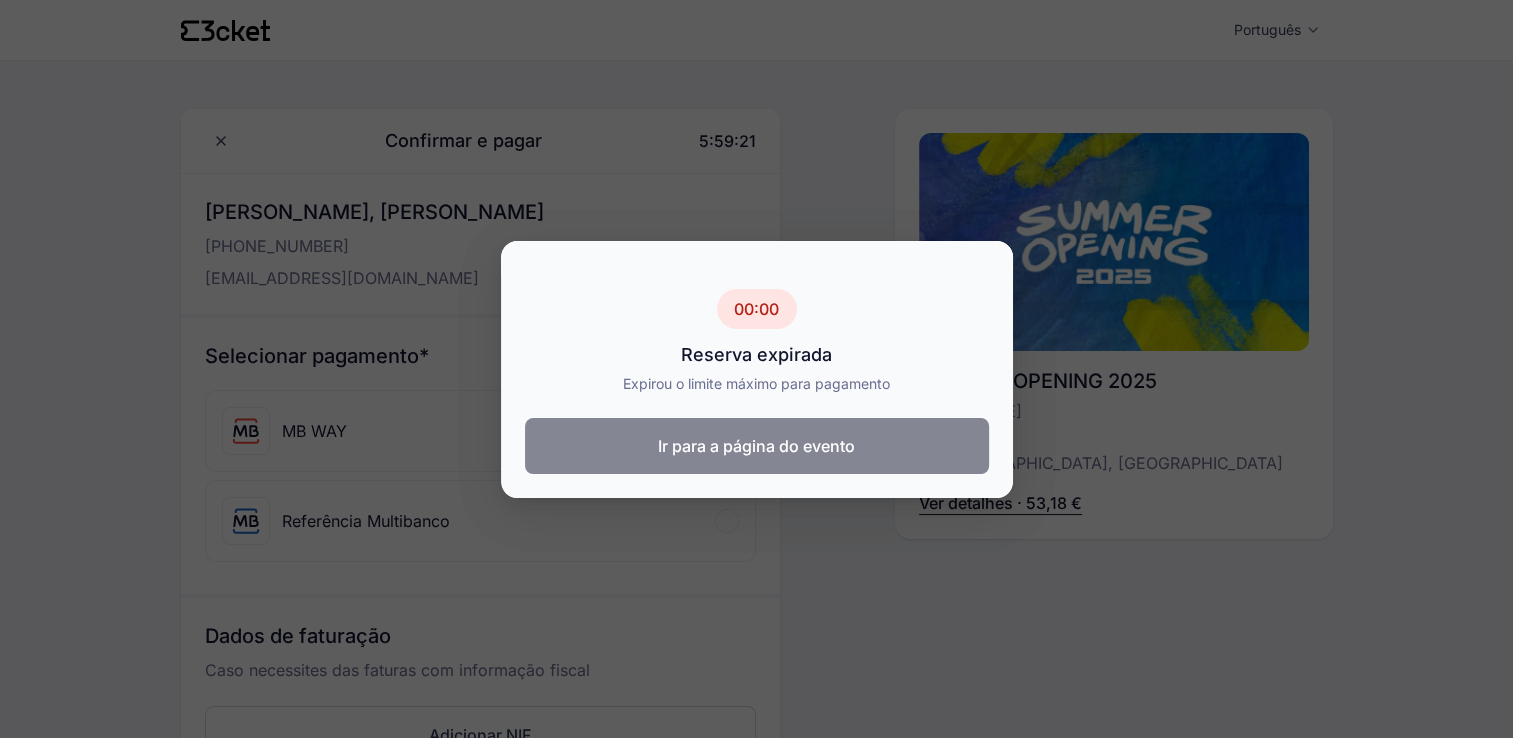 click on "Ir para a página do evento" at bounding box center [757, 446] 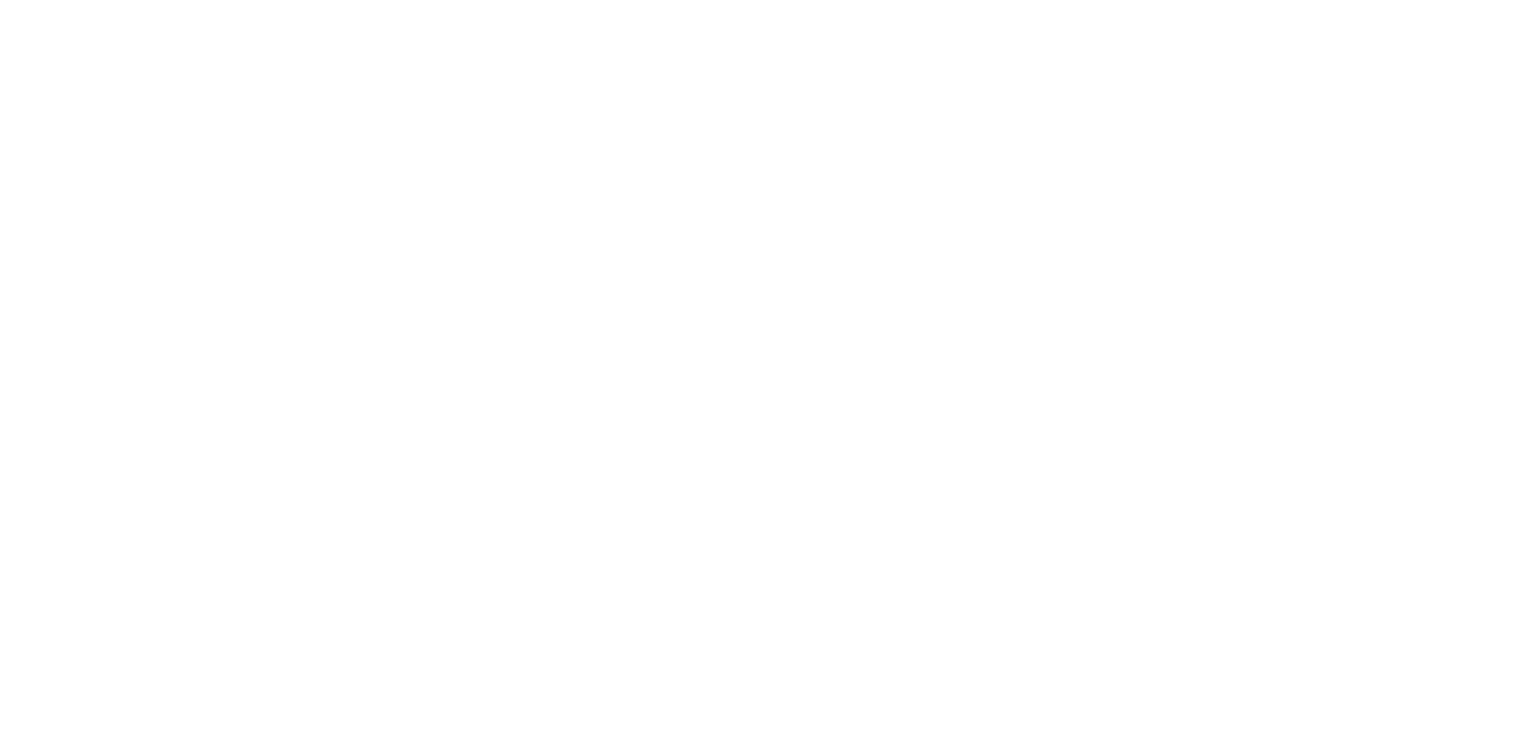 scroll, scrollTop: 0, scrollLeft: 0, axis: both 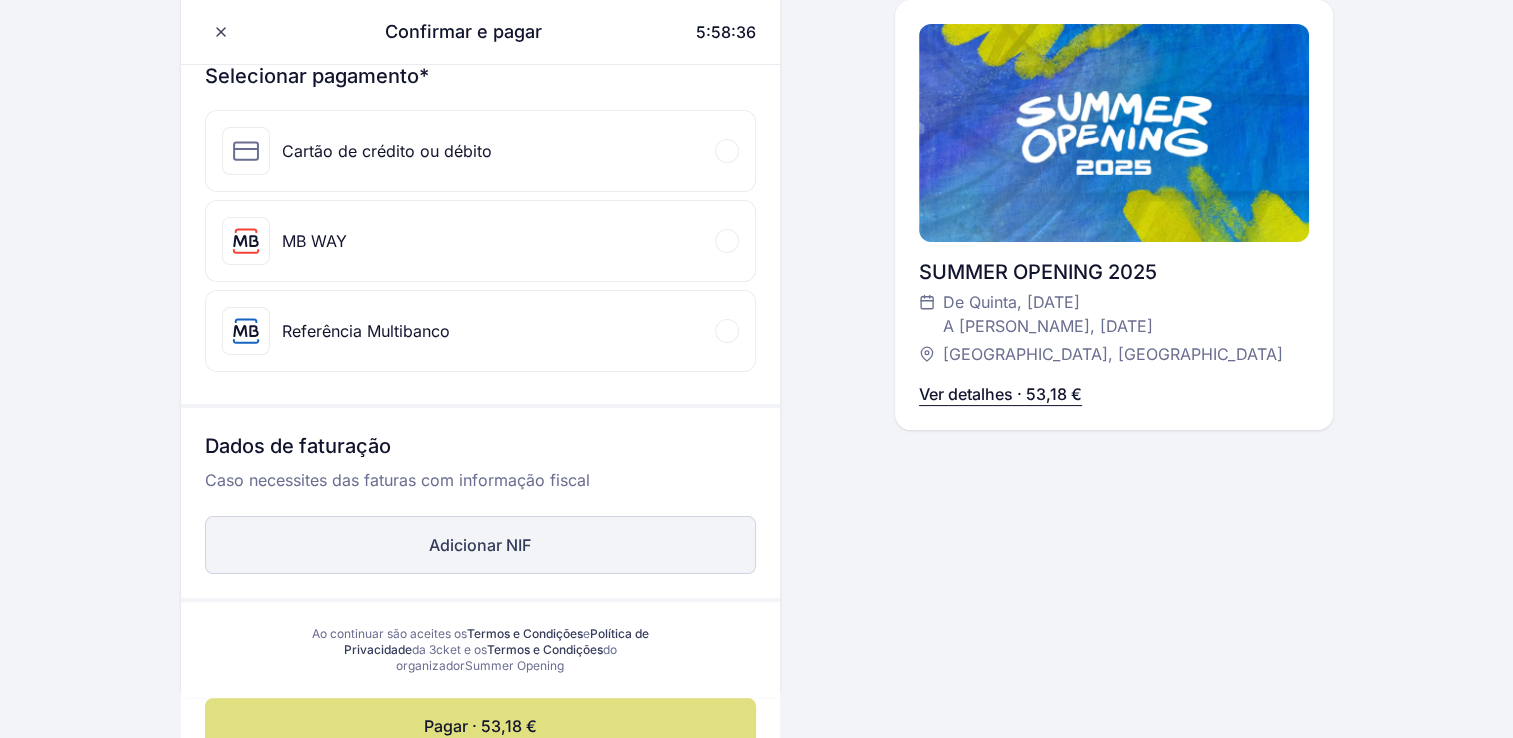 click on "Adicionar NIF" at bounding box center (480, 545) 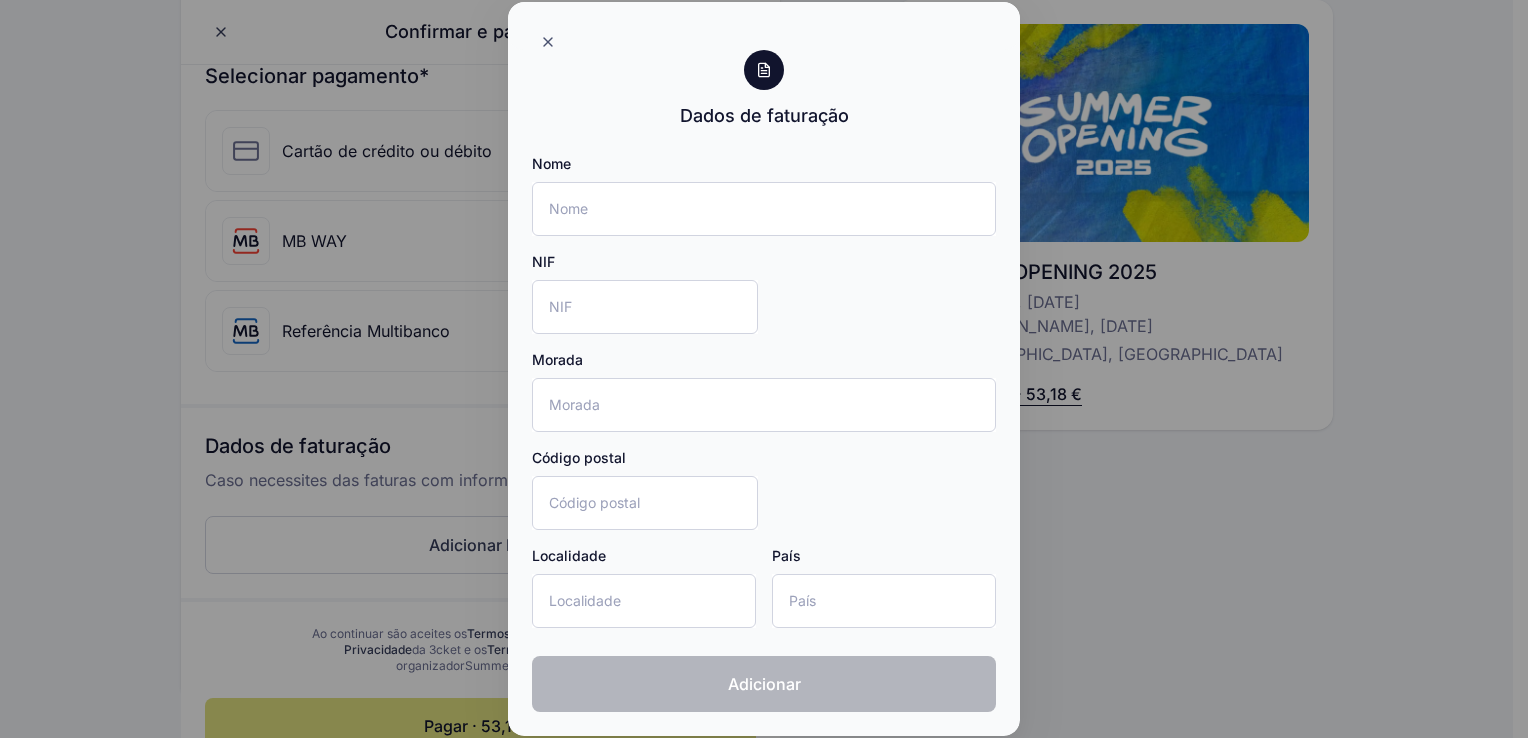 type 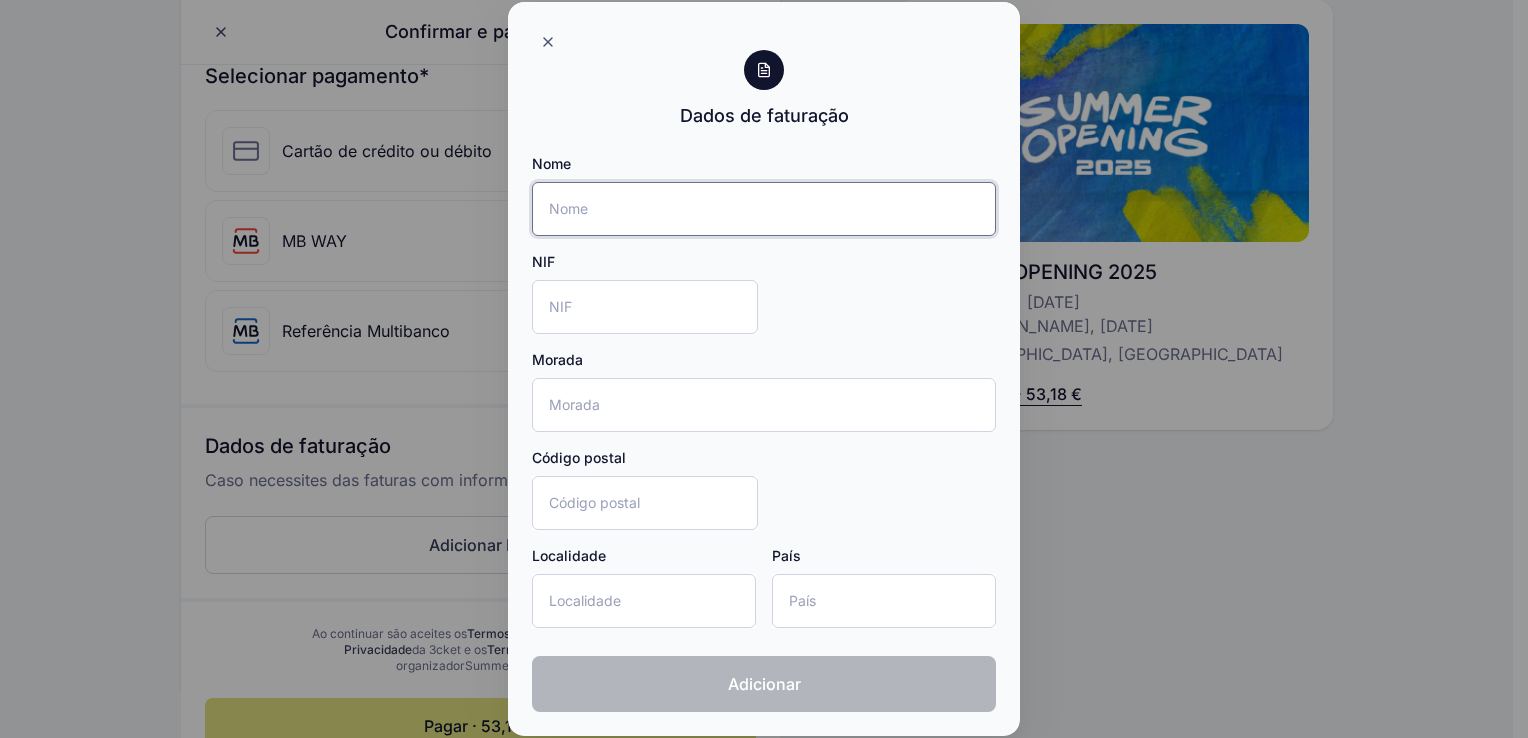 click on "Nome" at bounding box center (764, 209) 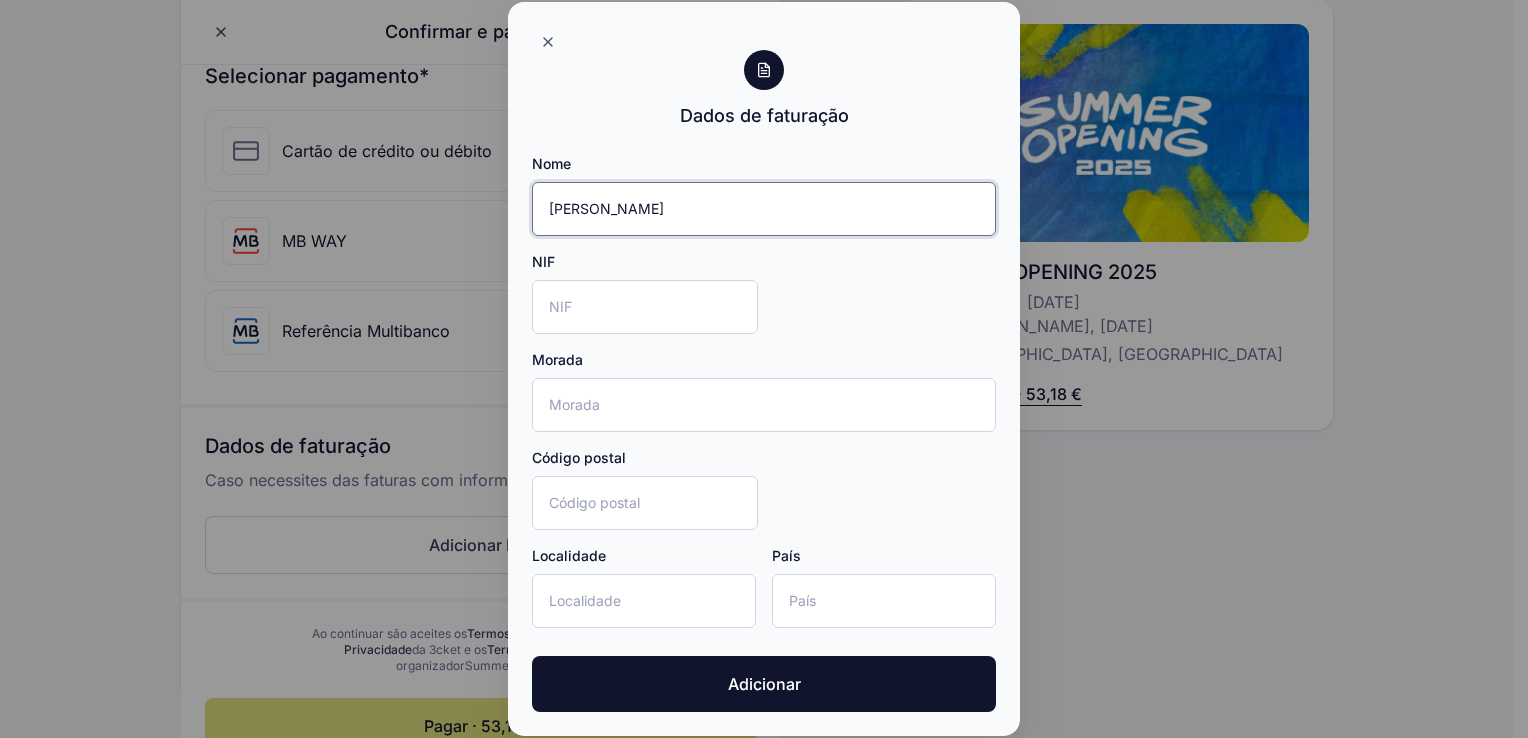 type on "Ana Carolina H. G. Andrade" 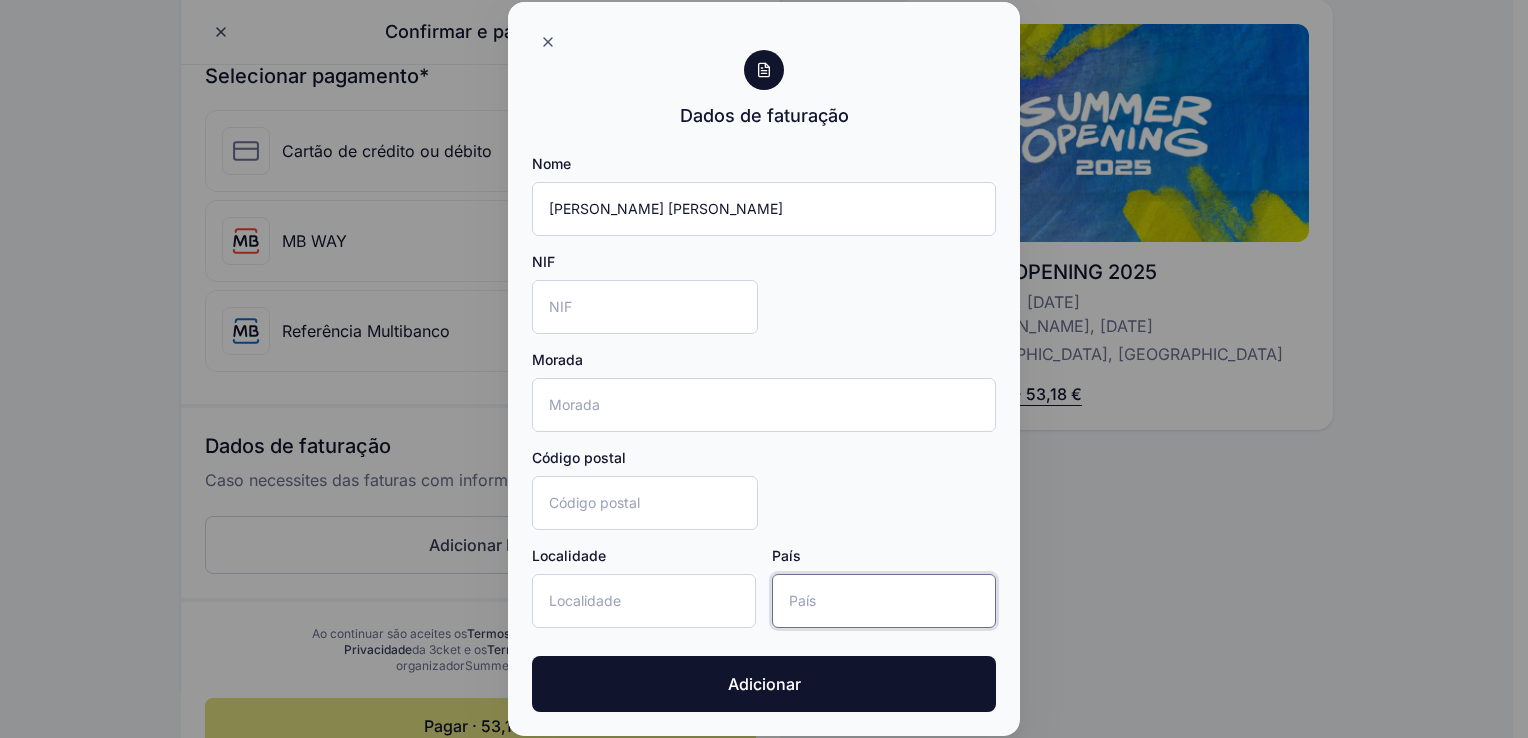 type on "Portugal" 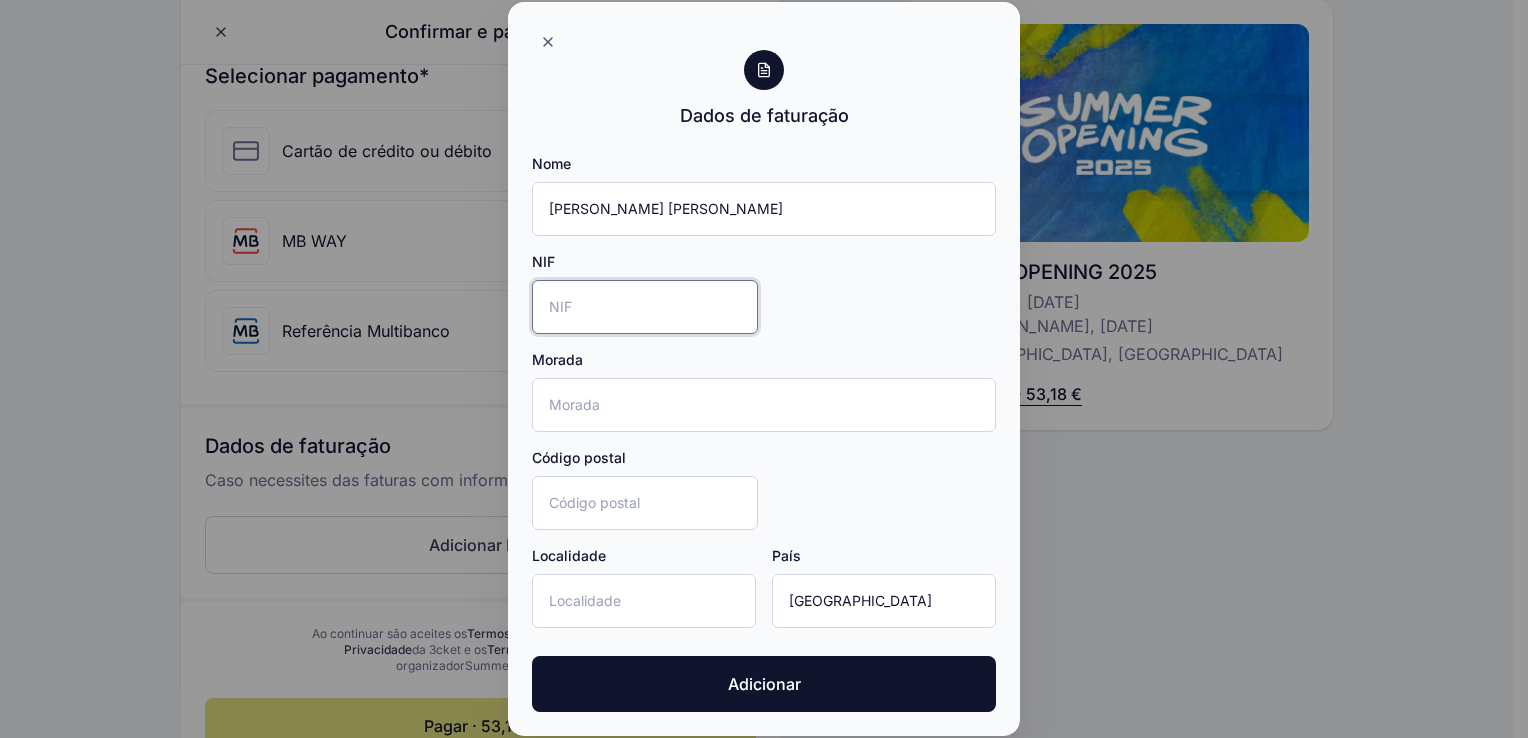 click on "NIF" at bounding box center [645, 307] 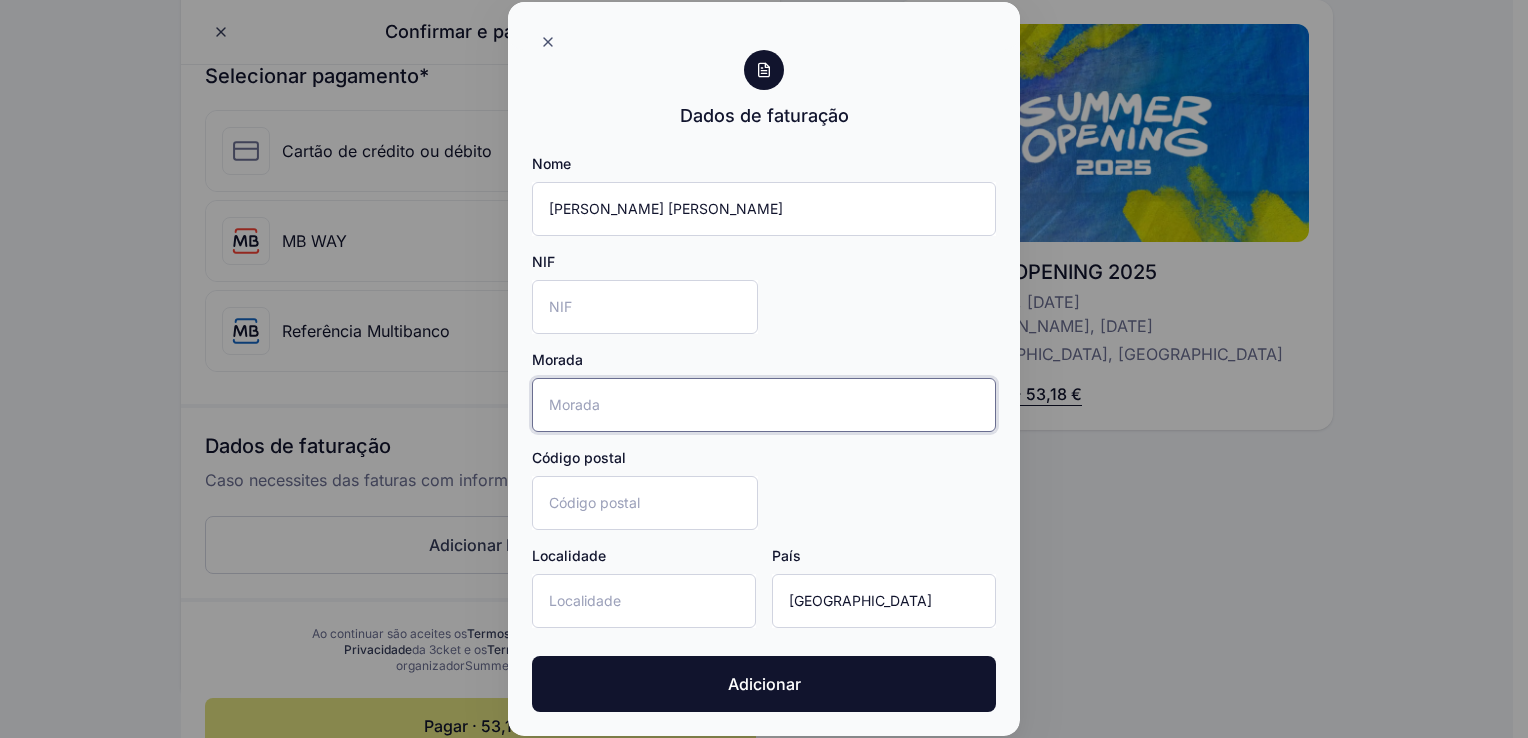 click on "Morada" at bounding box center (764, 405) 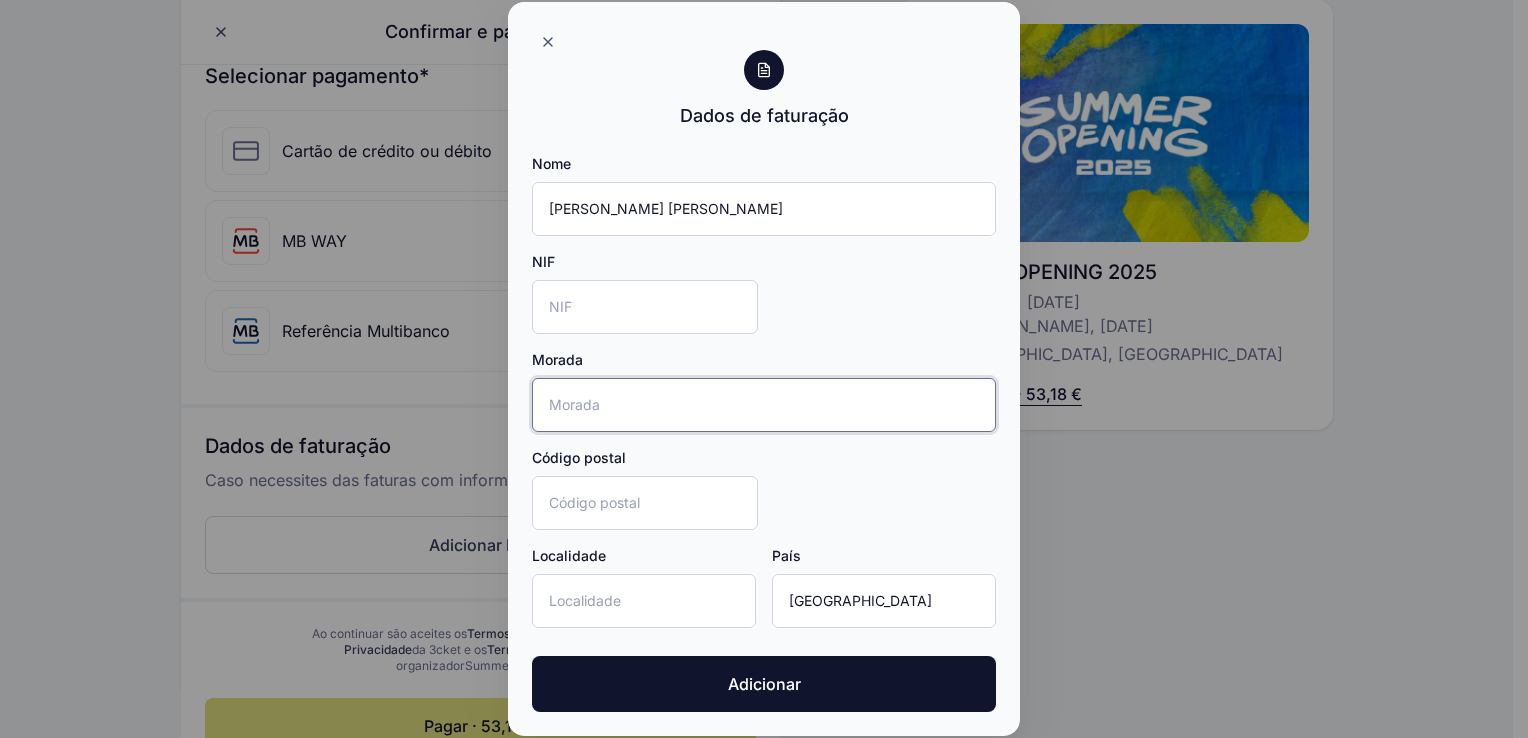 type on "Rua vale da ajuda,n.º 4" 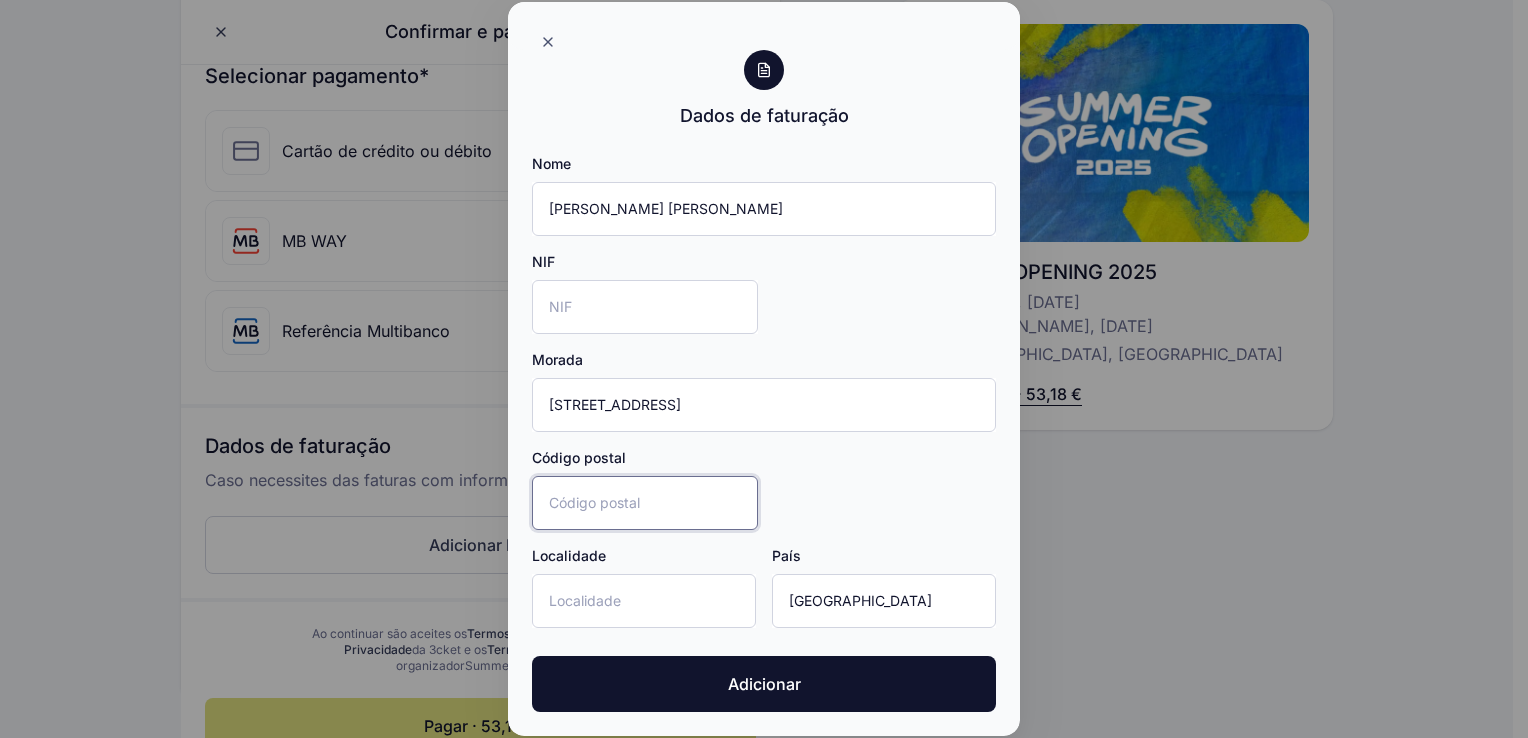 type on "9000-116" 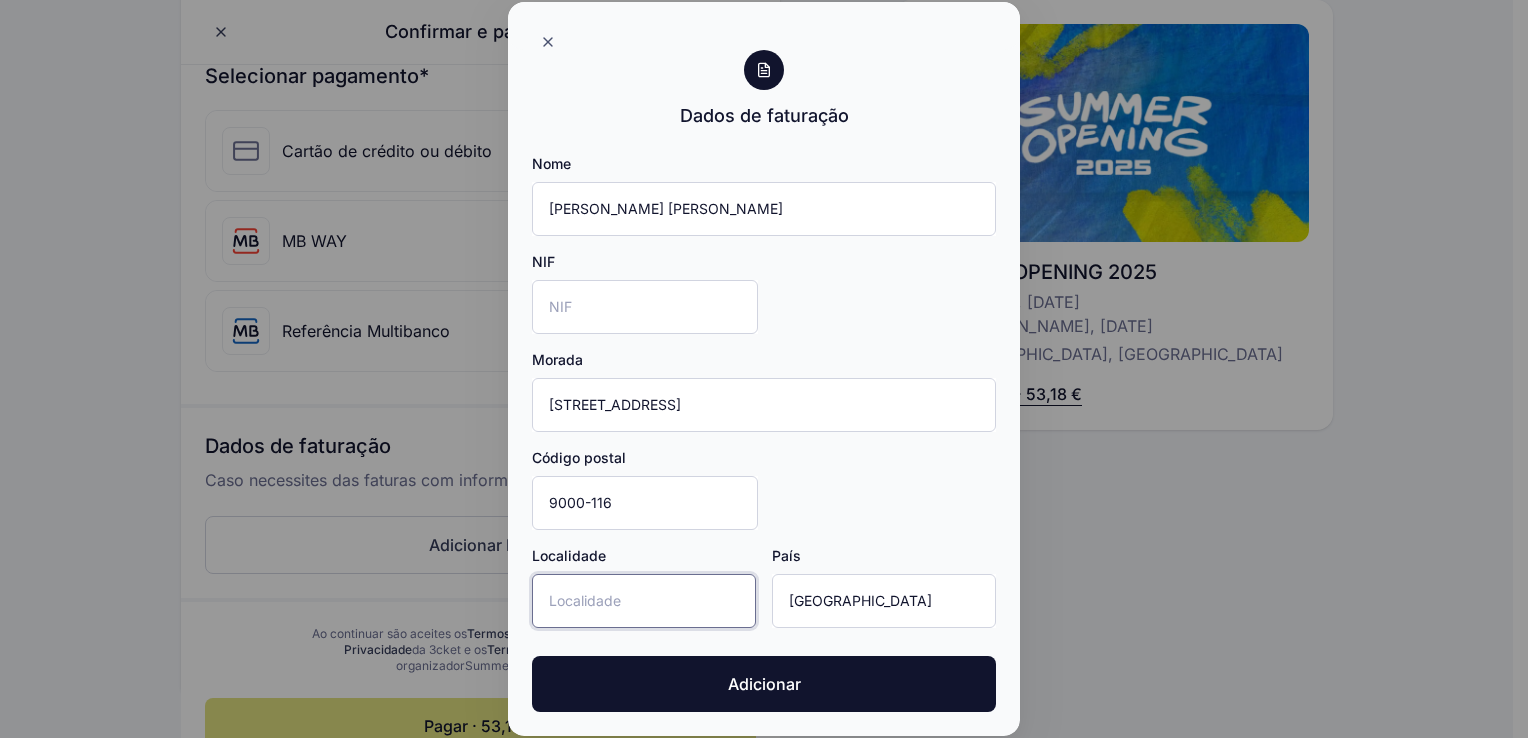 type on "funchal" 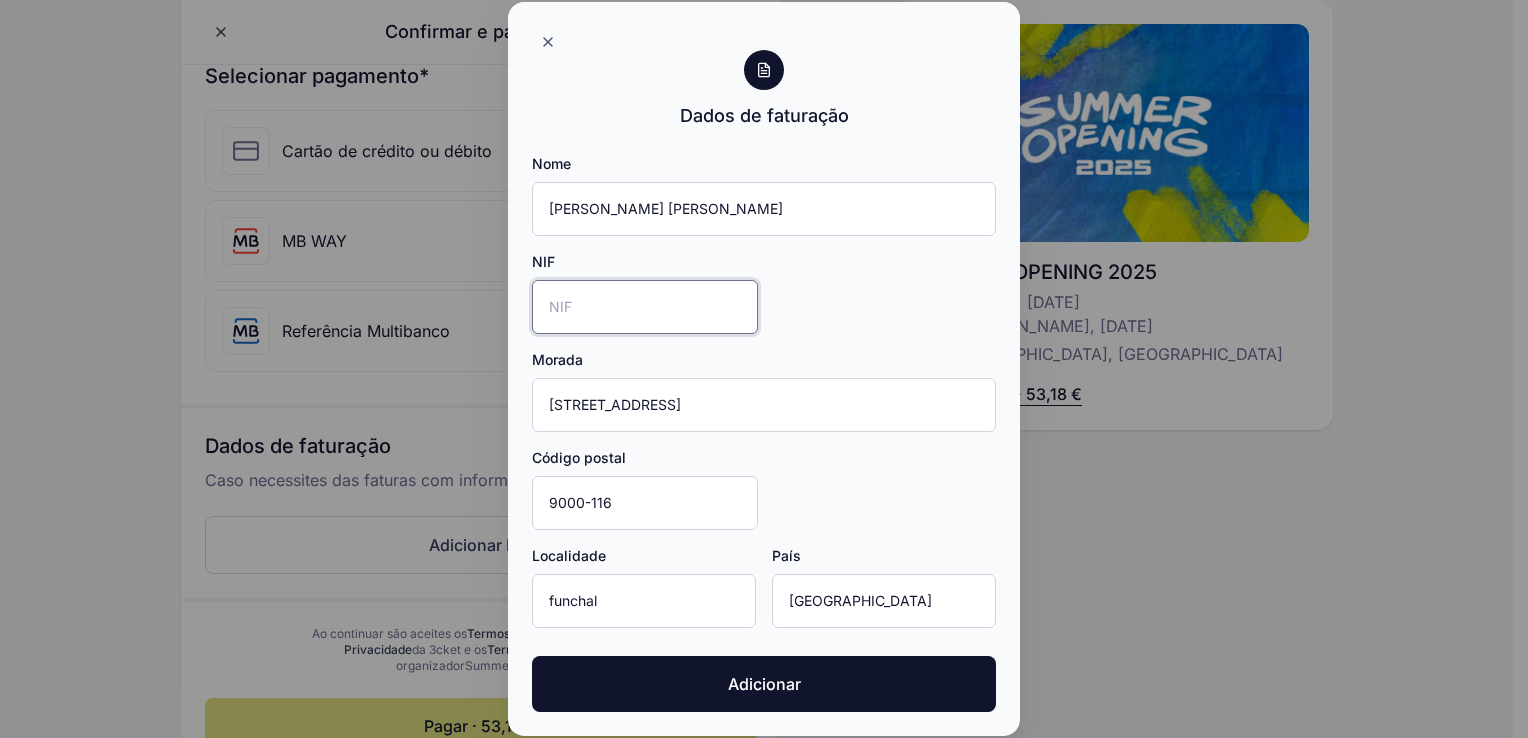click on "NIF" at bounding box center [645, 307] 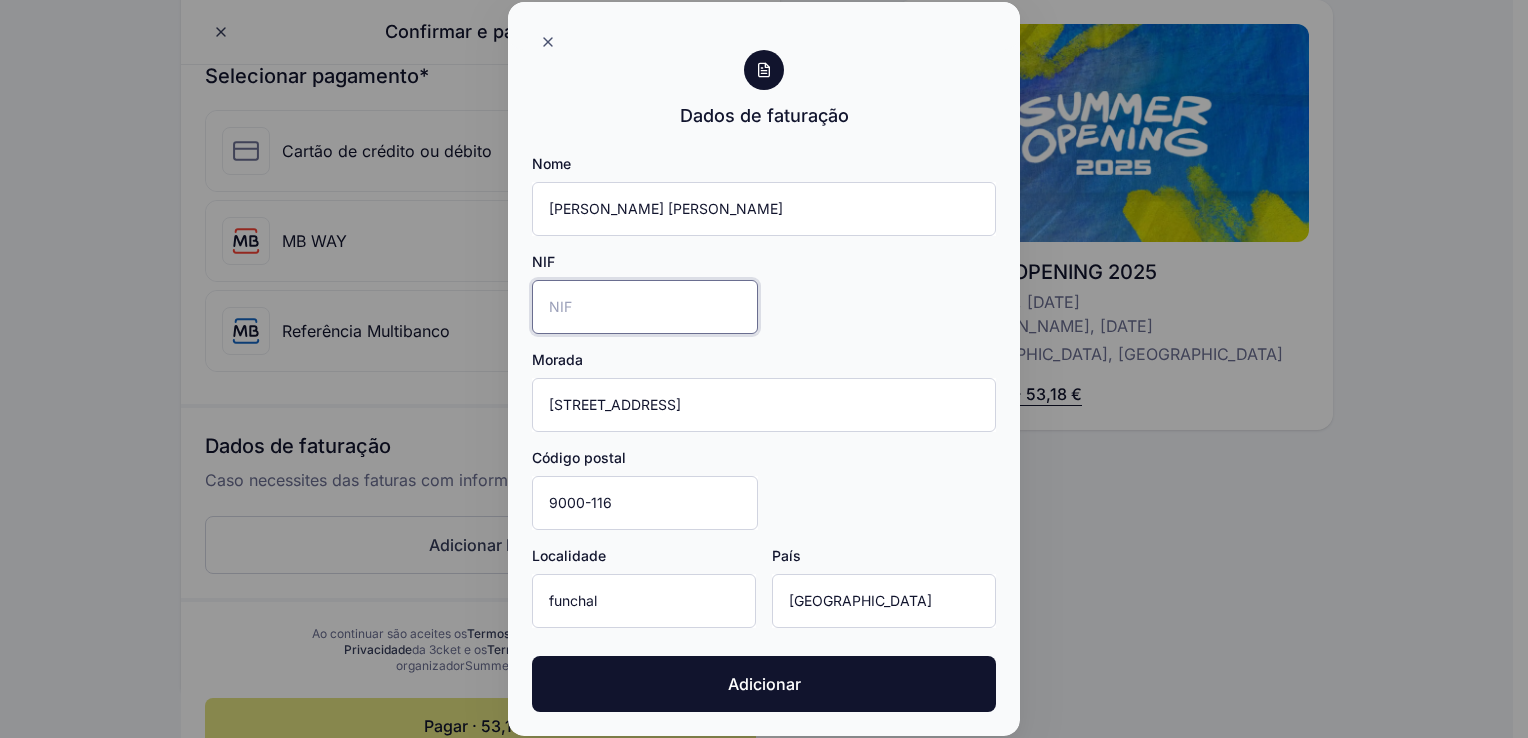 click on "NIF" at bounding box center [645, 307] 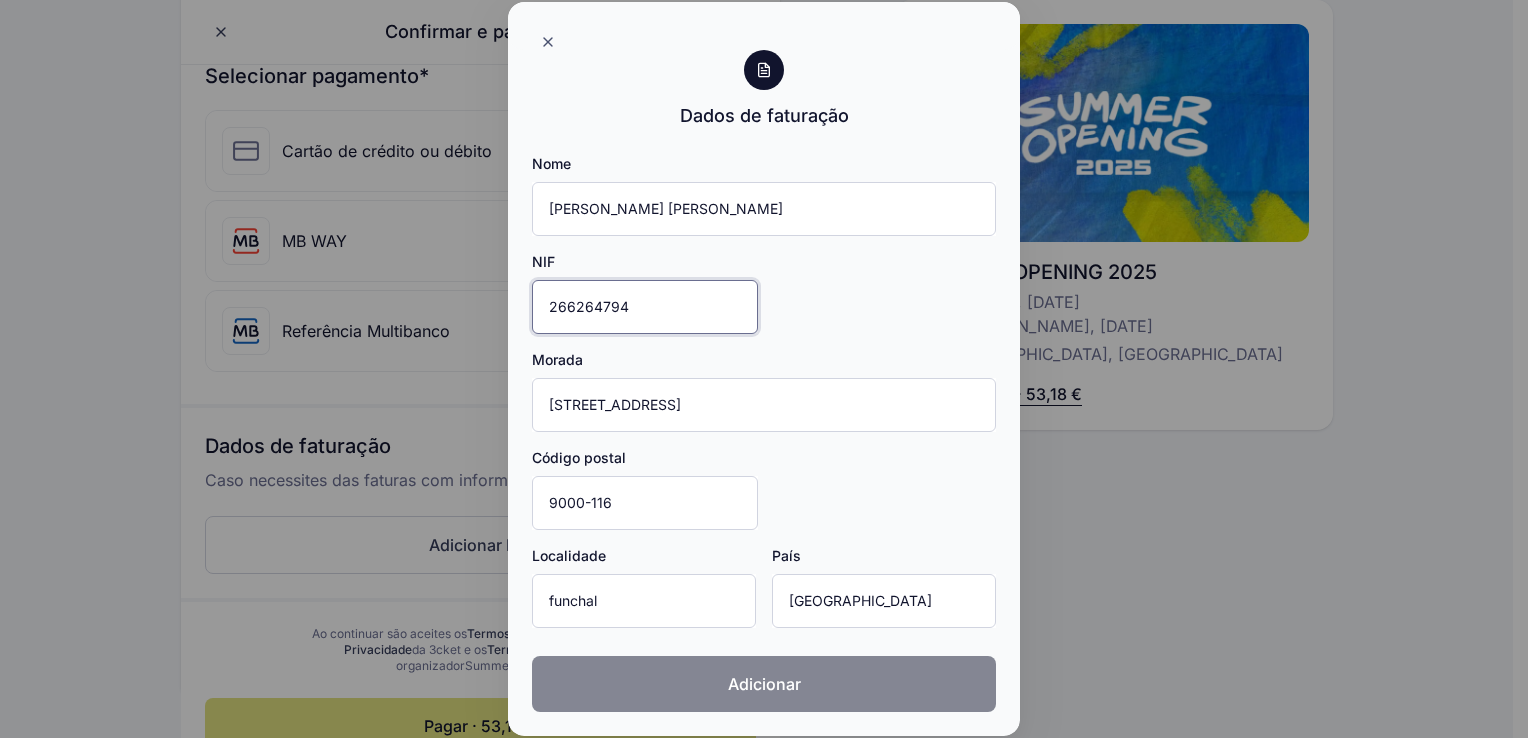type on "266264794" 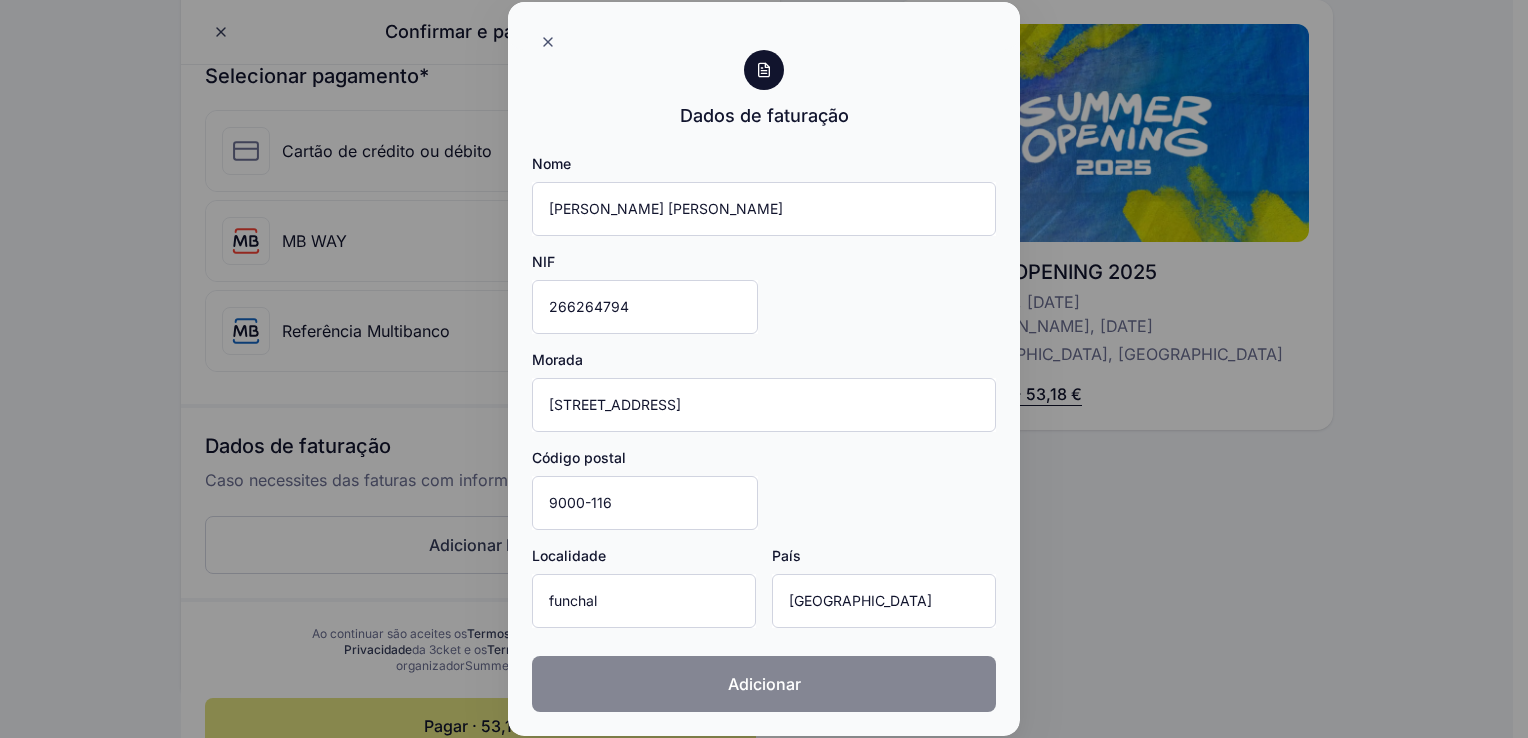 click on "Adicionar" 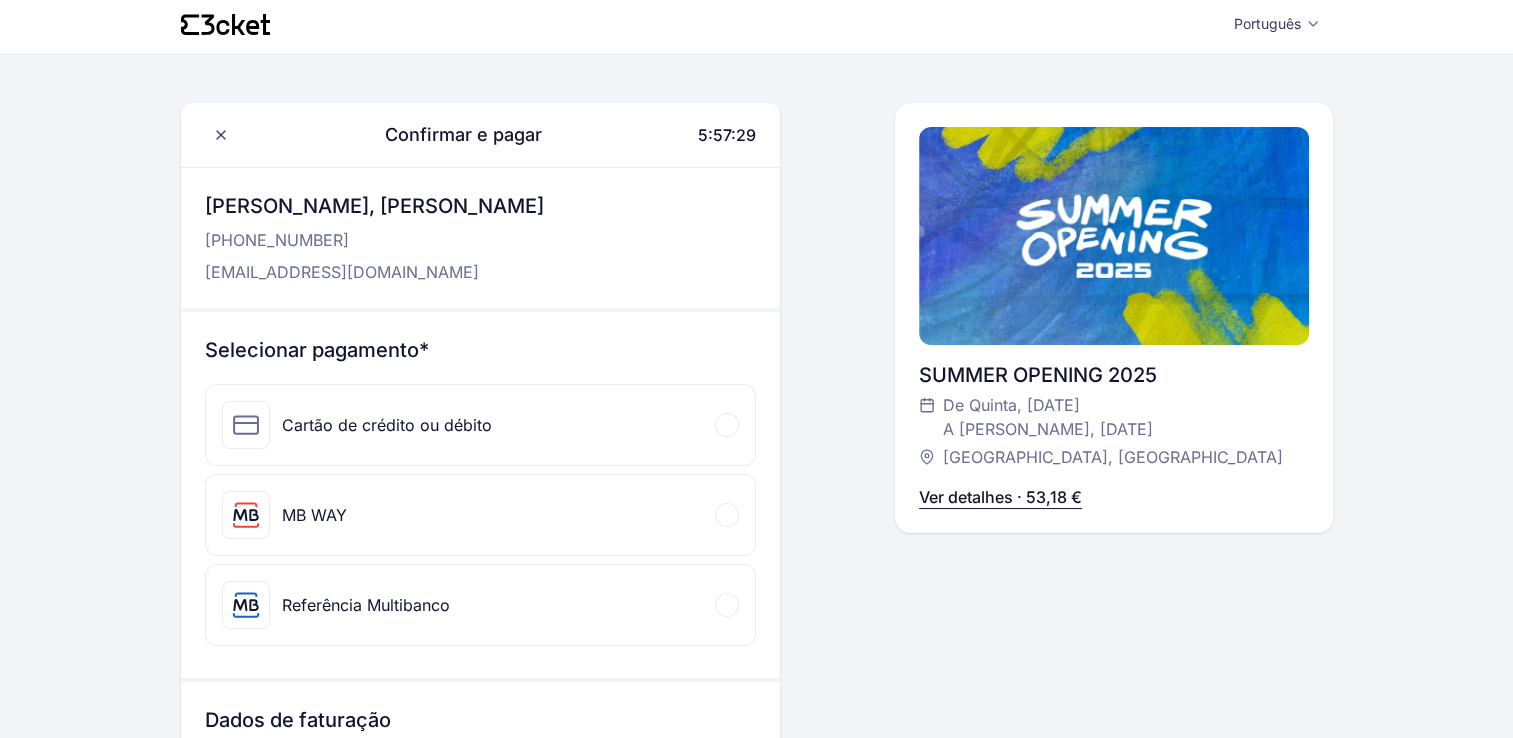 scroll, scrollTop: 0, scrollLeft: 0, axis: both 